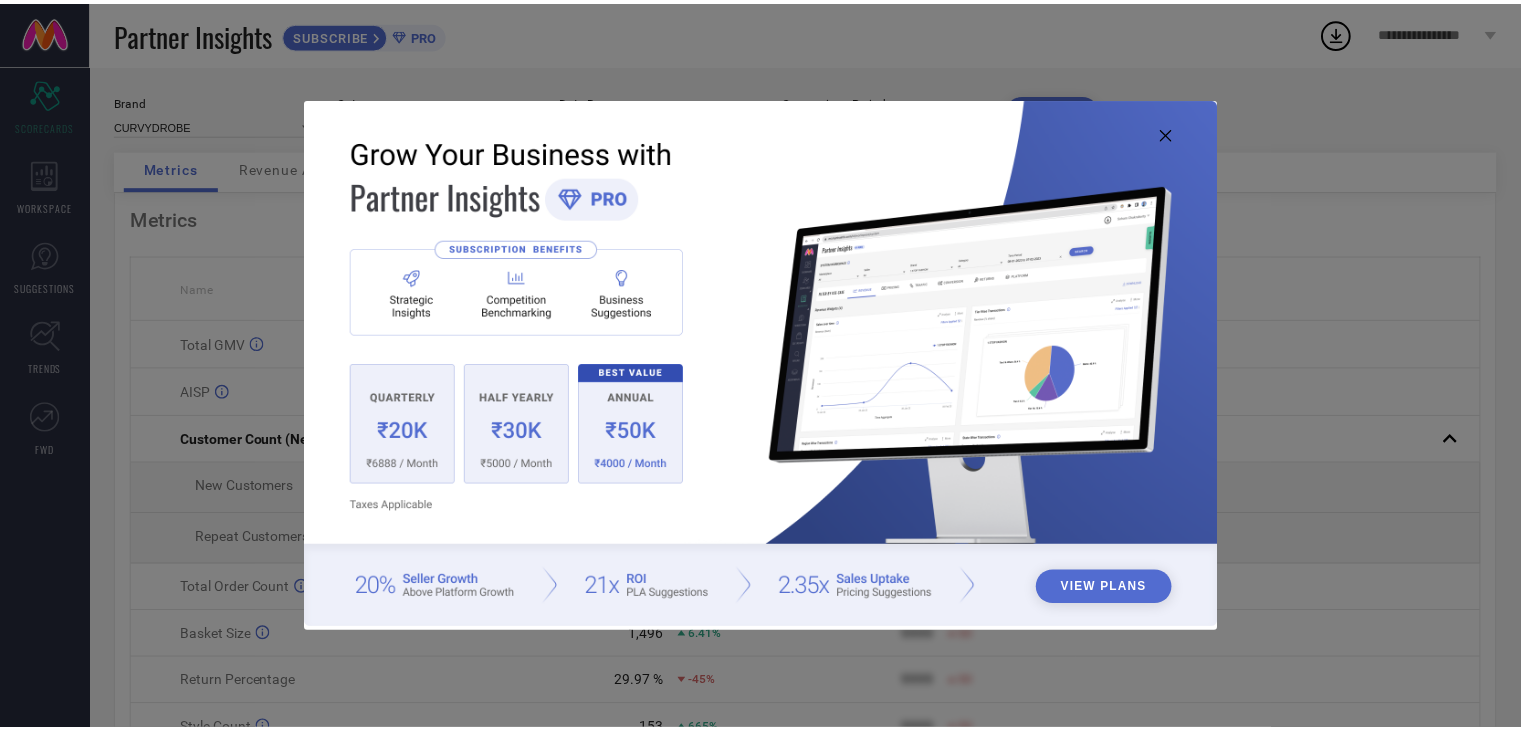 scroll, scrollTop: 0, scrollLeft: 0, axis: both 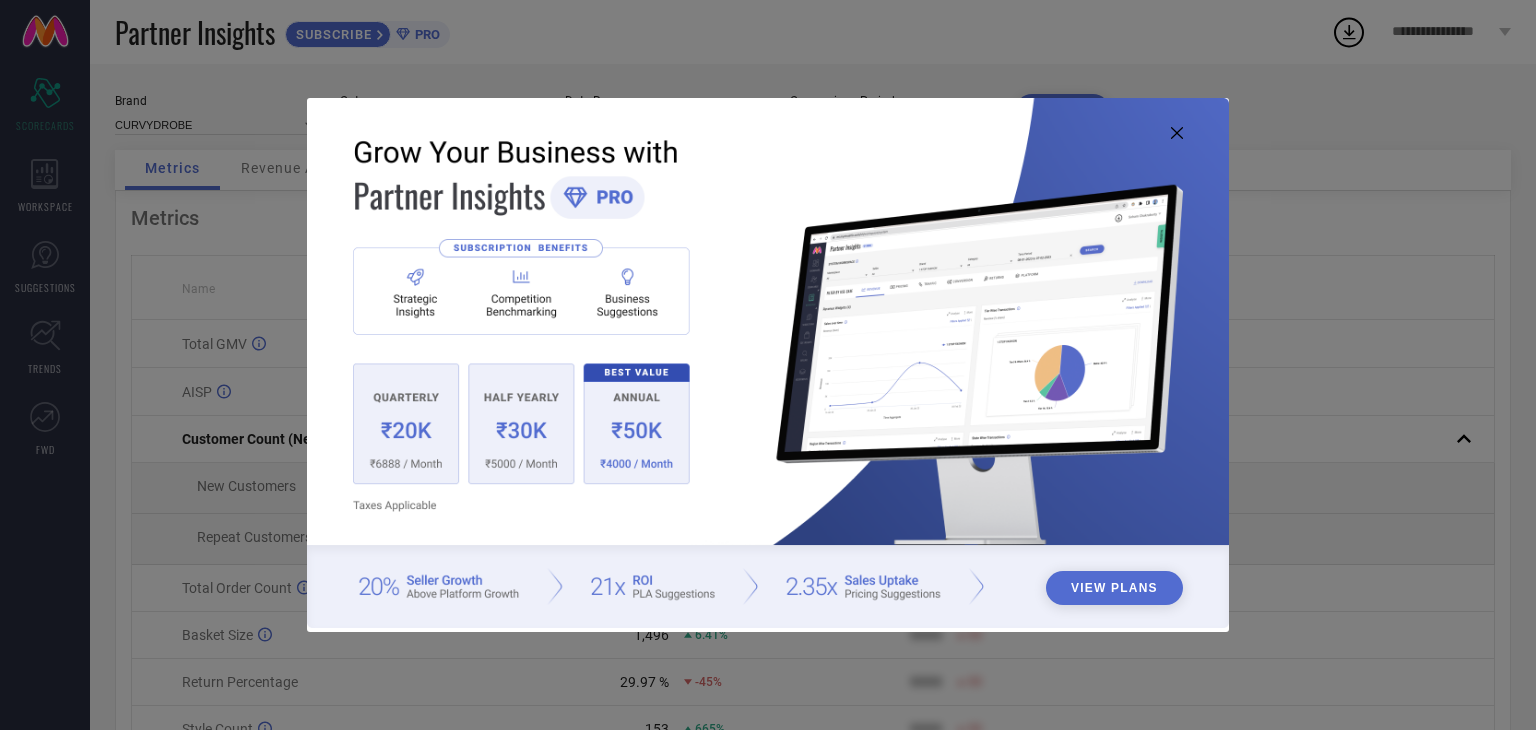 click 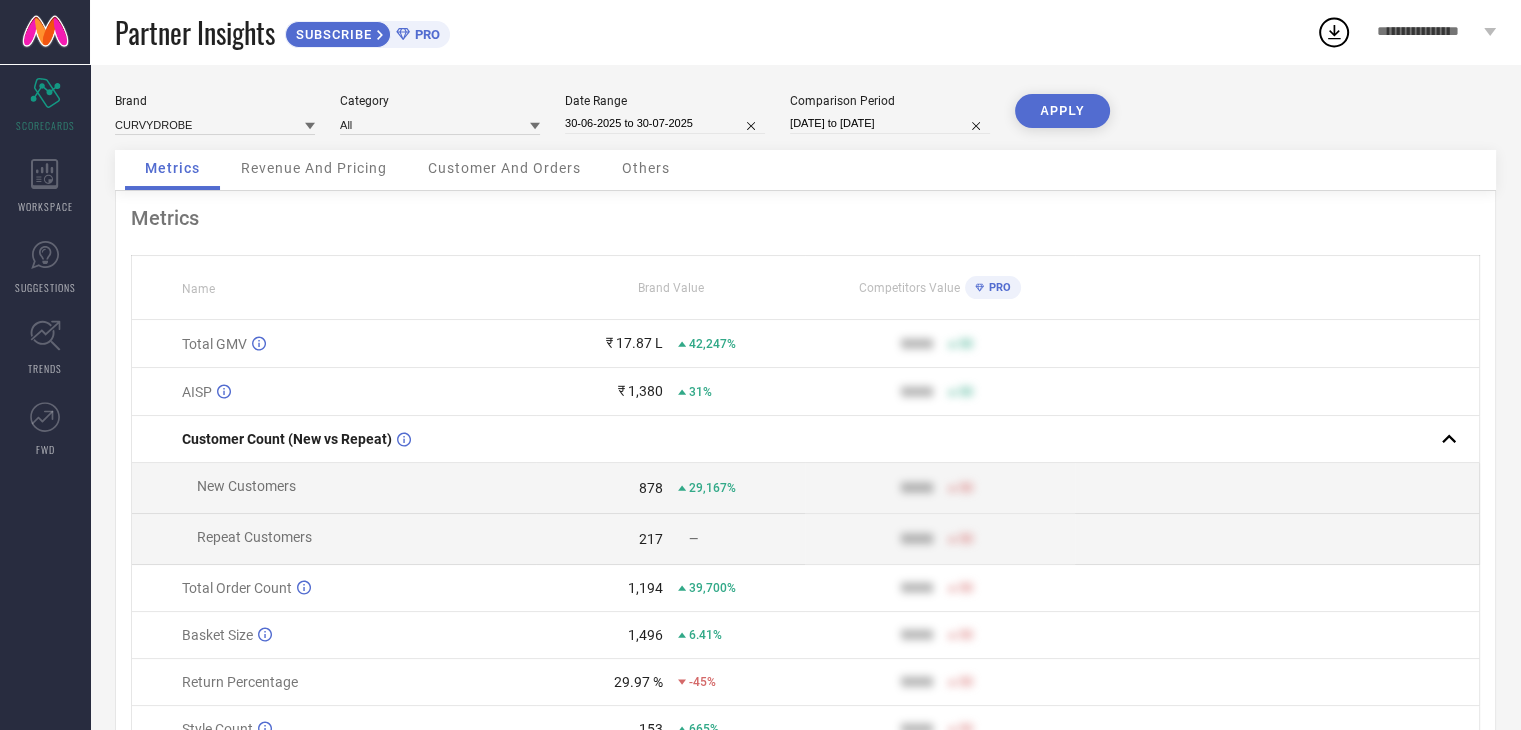 click on "Date Range [DATE] to [DATE]" at bounding box center (665, 114) 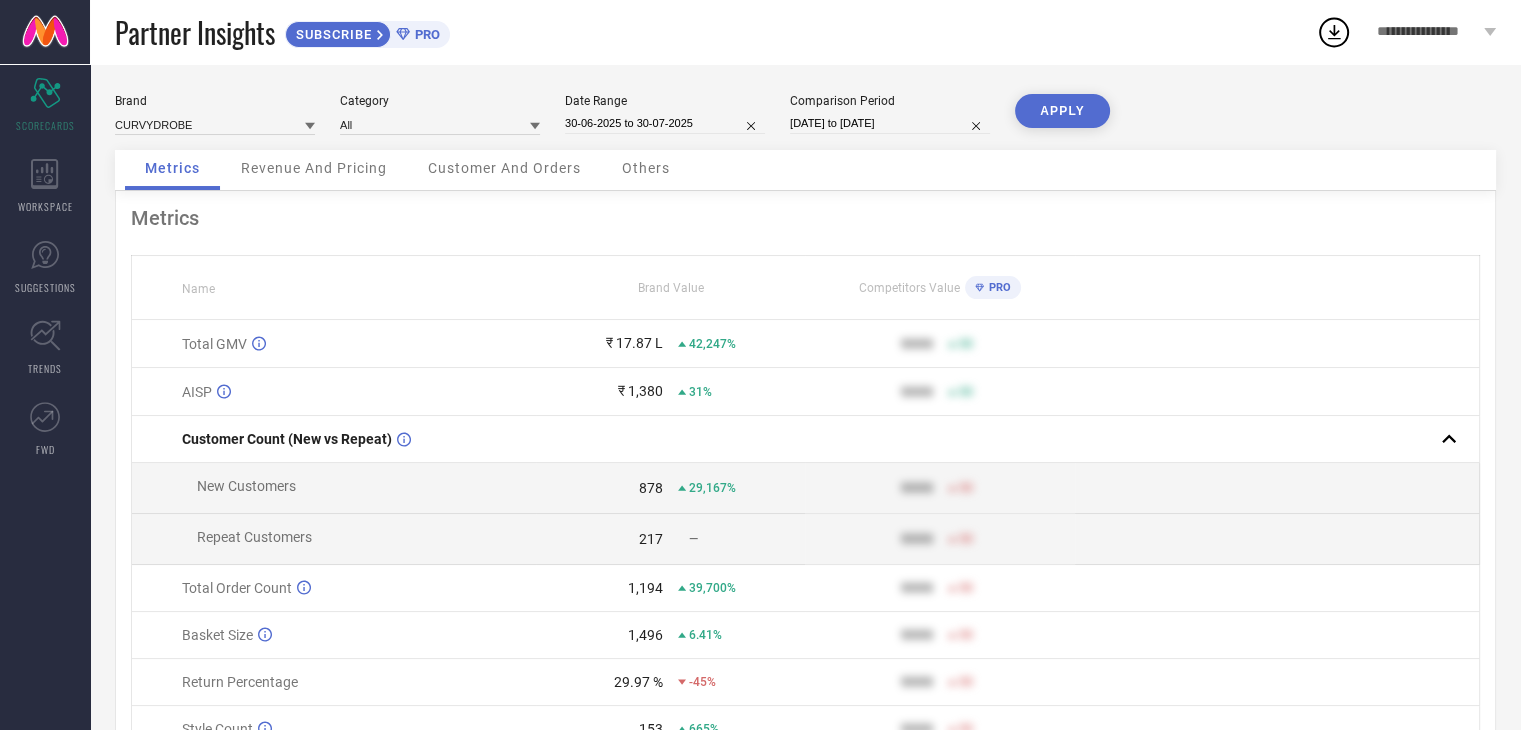 select on "5" 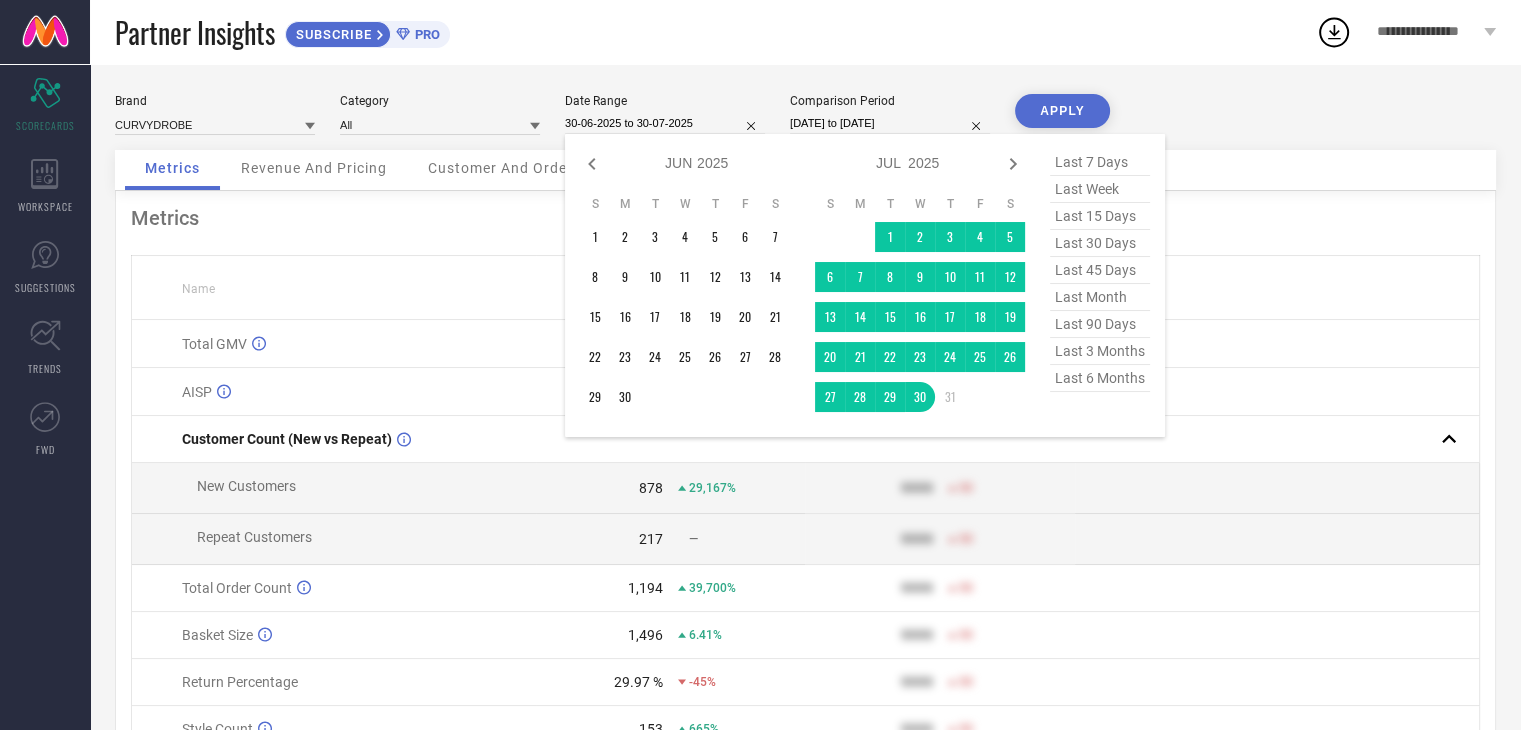 click on "30-06-2025 to 30-07-2025" at bounding box center [665, 123] 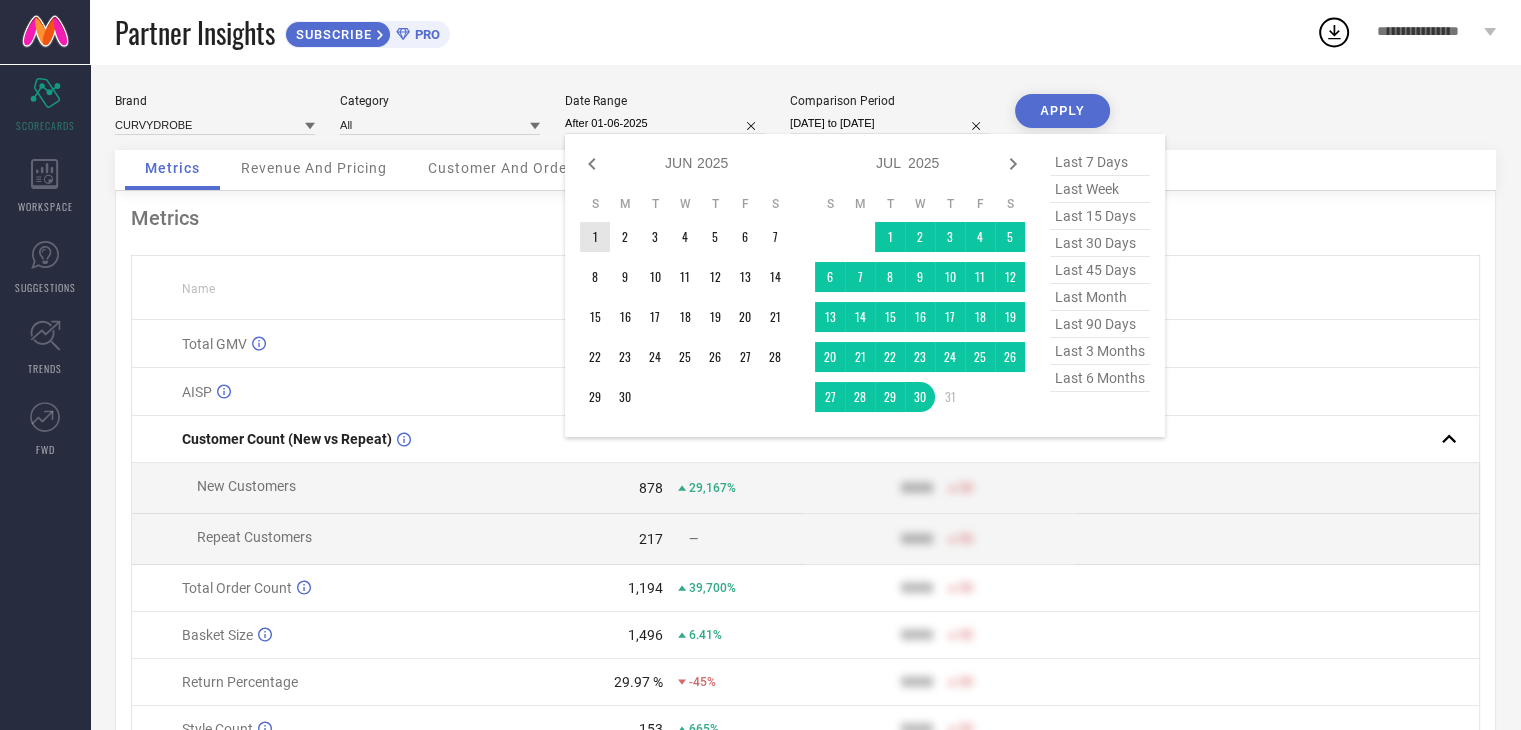click on "1" at bounding box center [595, 237] 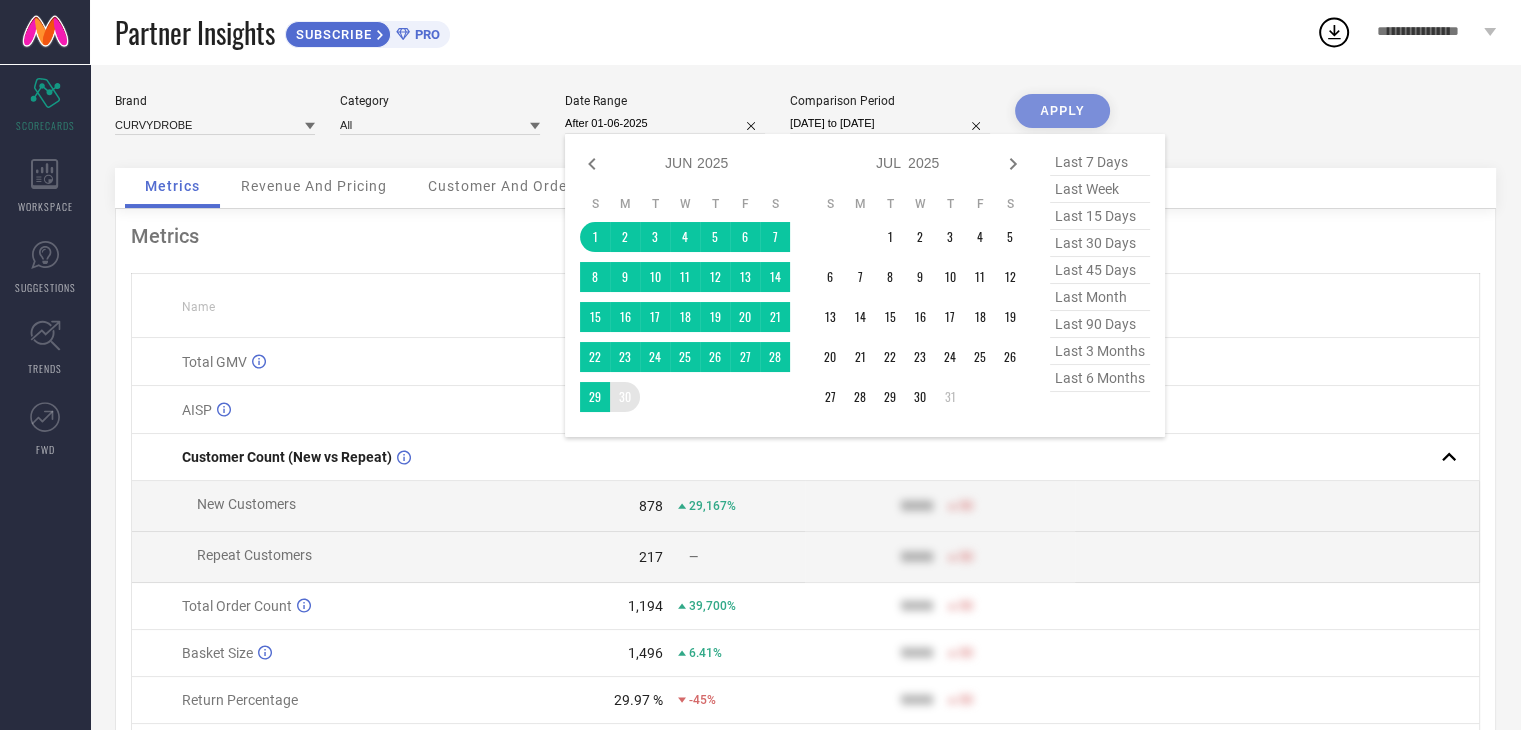 type on "01-06-2025 to 30-06-2025" 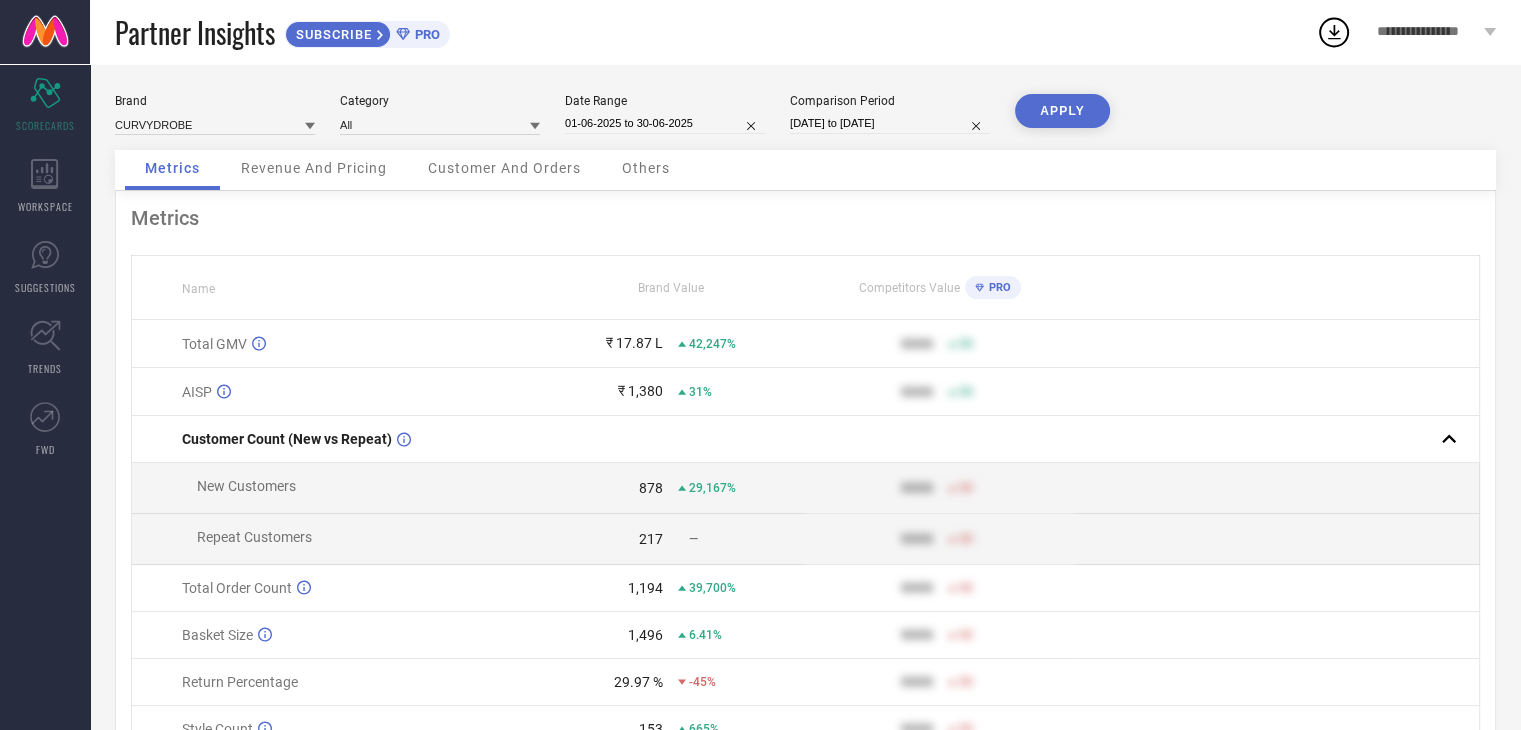 click on "Brand CURVYDROBE Category All Date Range [DATE] to [DATE] Comparison Period [DATE] to [DATE] APPLY Metrics Revenue And Pricing Customer And Orders Others Metrics Name Brand Value   Competitors Value   PRO Total GMV ₹ [AMOUNT]   [PERCENTAGE]% 9999   50 AISP ₹ [AMOUNT]   [PERCENTAGE]% 9999   50 Customer Count (New vs Repeat)  New Customers [NUMBER]   [PERCENTAGE]% 9999   50 Repeat Customers [NUMBER]   — 9999   50 Total Order Count  [NUMBER]   [PERCENTAGE]% 9999   50 Basket Size  [NUMBER]   [PERCENTAGE]% 9999   50 Return Percentage  [PERCENTAGE]%   [PERCENTAGE]% 9999   50 Style Count  [NUMBER]   [PERCENTAGE]% 9999   50" at bounding box center (805, 449) 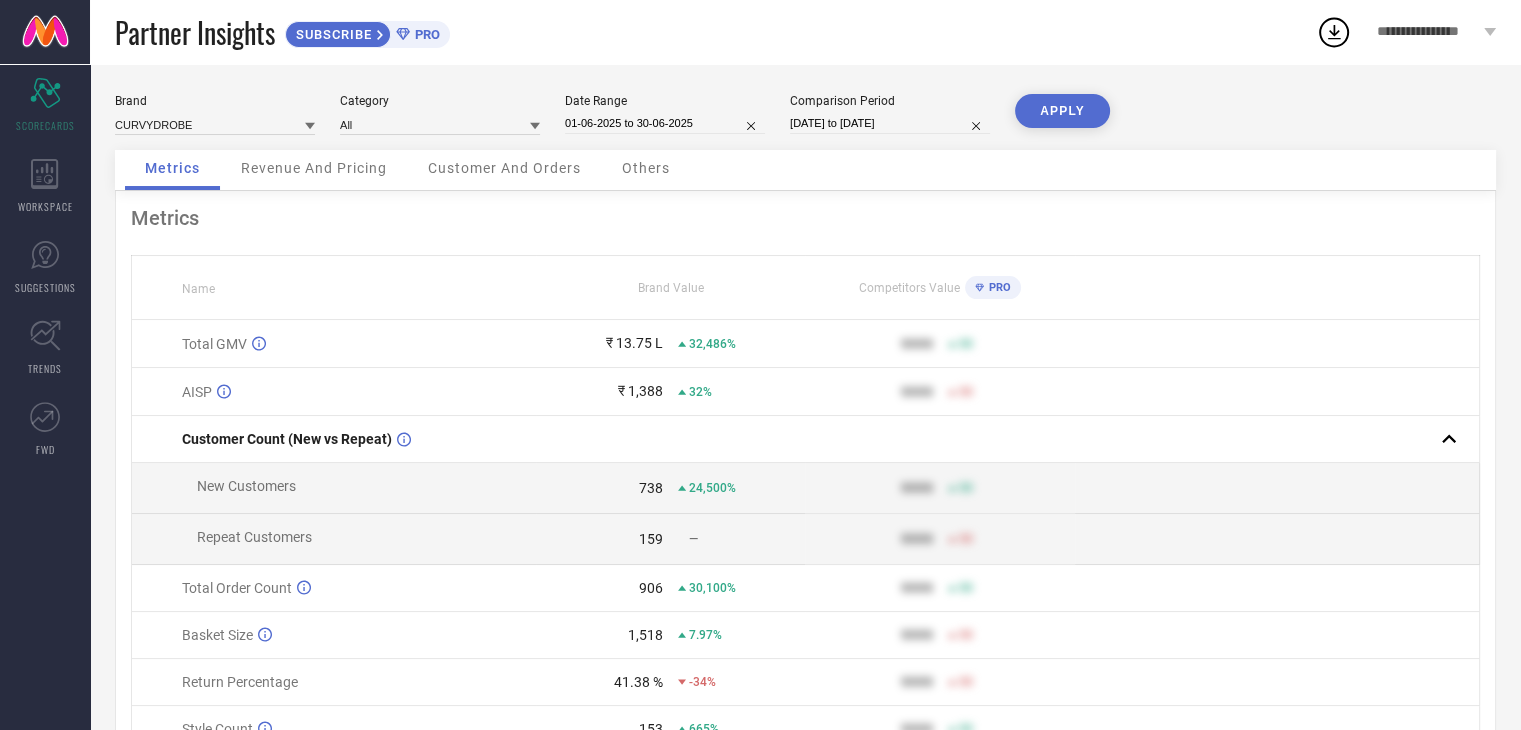 click on "₹ 13.75 L" at bounding box center (634, 343) 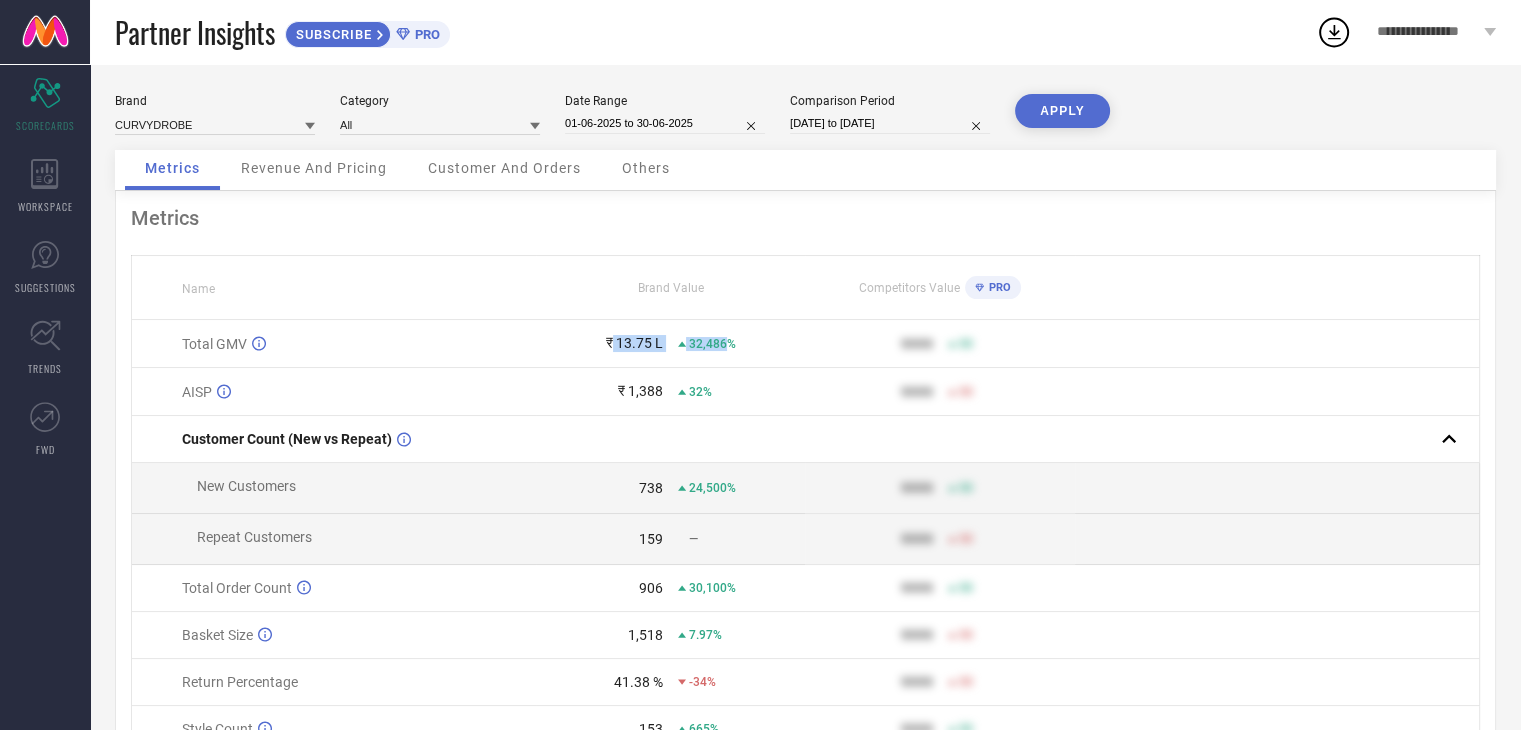 drag, startPoint x: 610, startPoint y: 345, endPoint x: 704, endPoint y: 346, distance: 94.00532 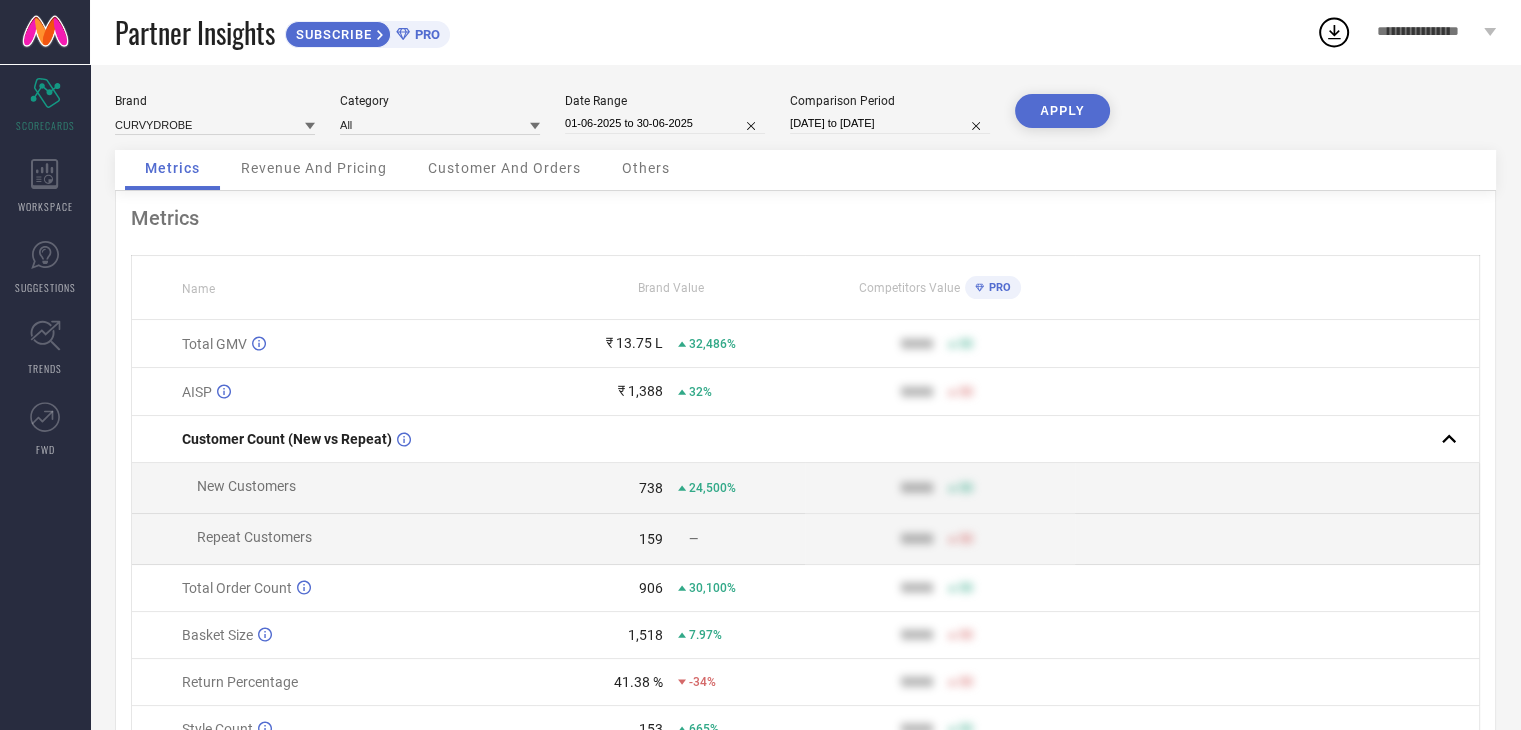 click on "01-06-2025 to 30-06-2025" at bounding box center [665, 123] 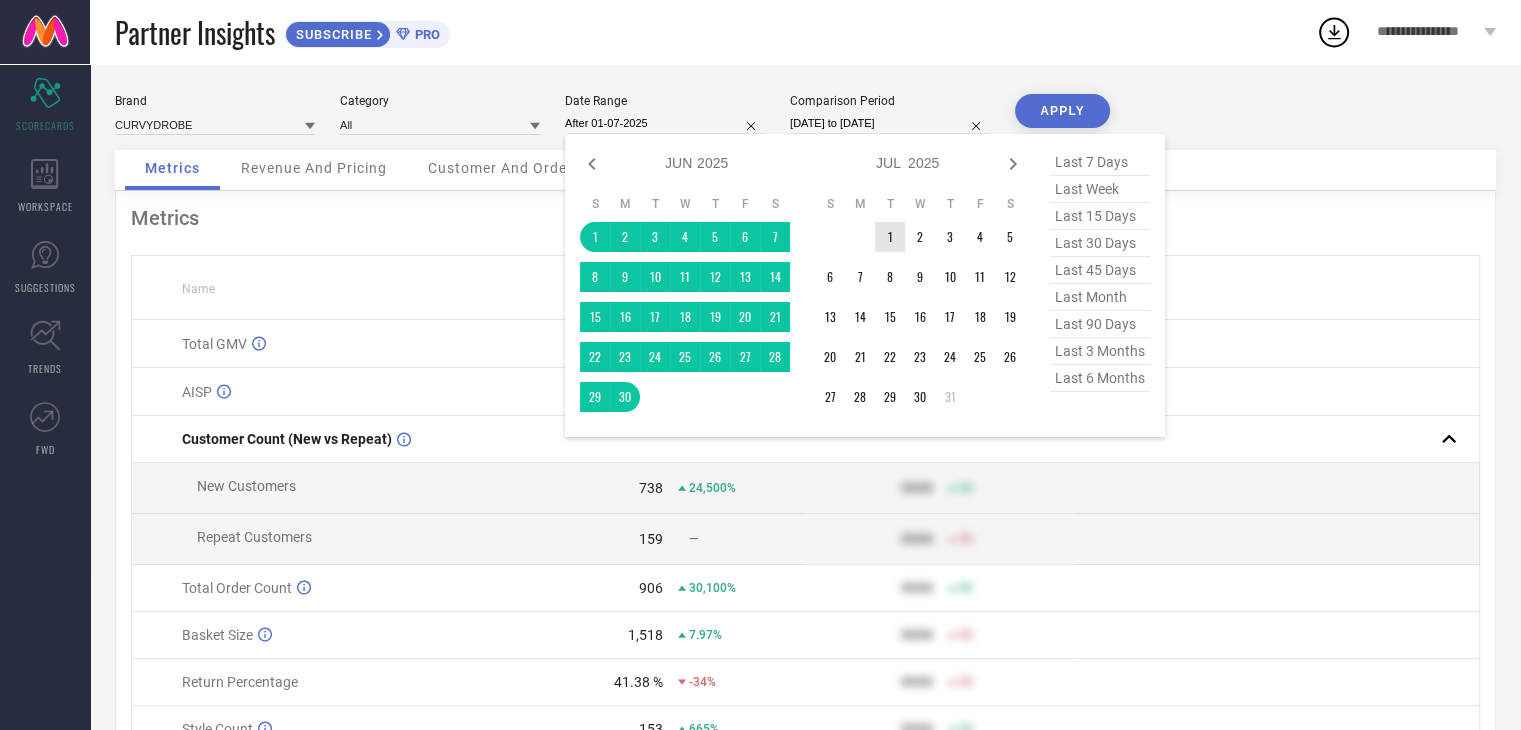 click on "1" at bounding box center (890, 237) 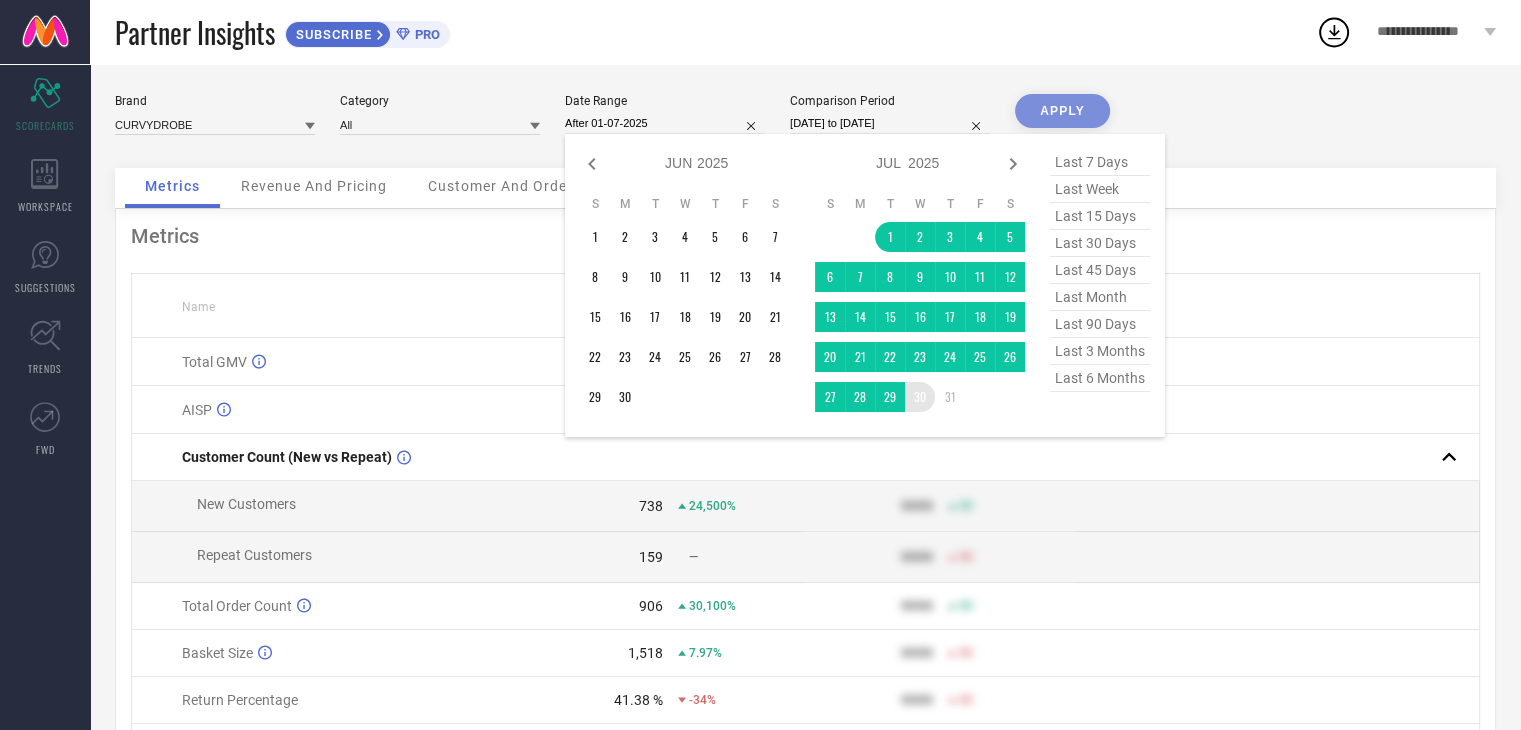 type on "01-07-2025 to 30-07-2025" 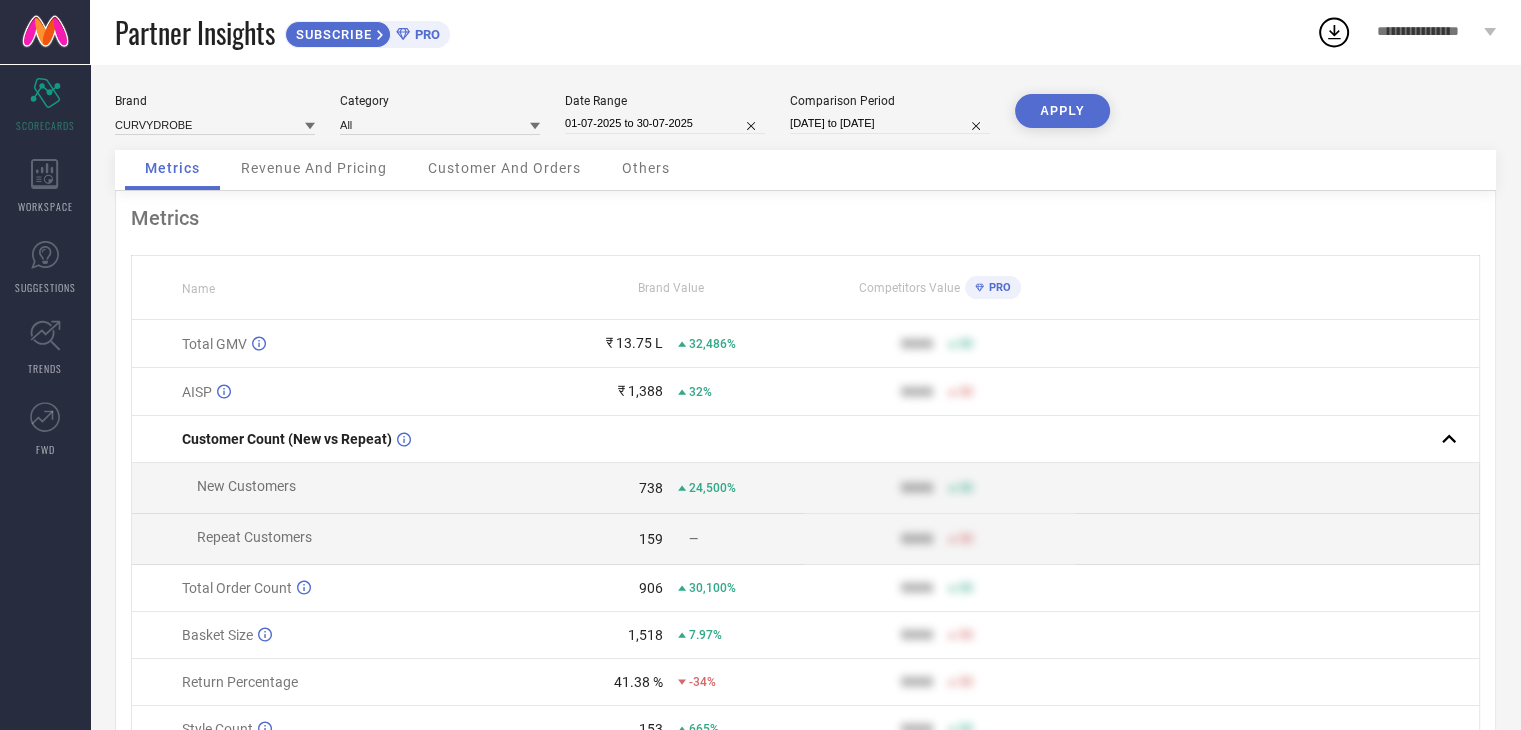 click on "01-07-2025 to 30-07-2025" at bounding box center [665, 123] 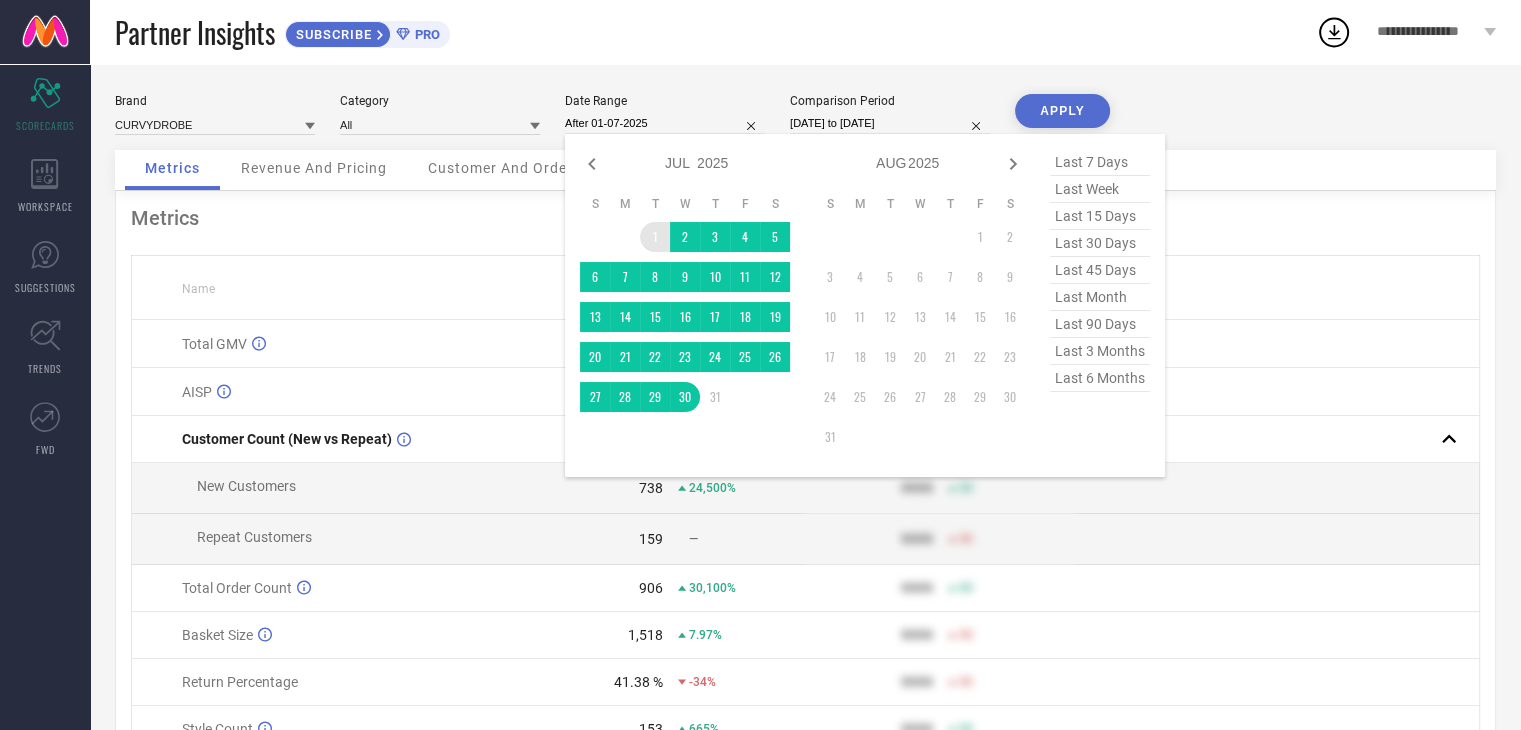 click on "1" at bounding box center (655, 237) 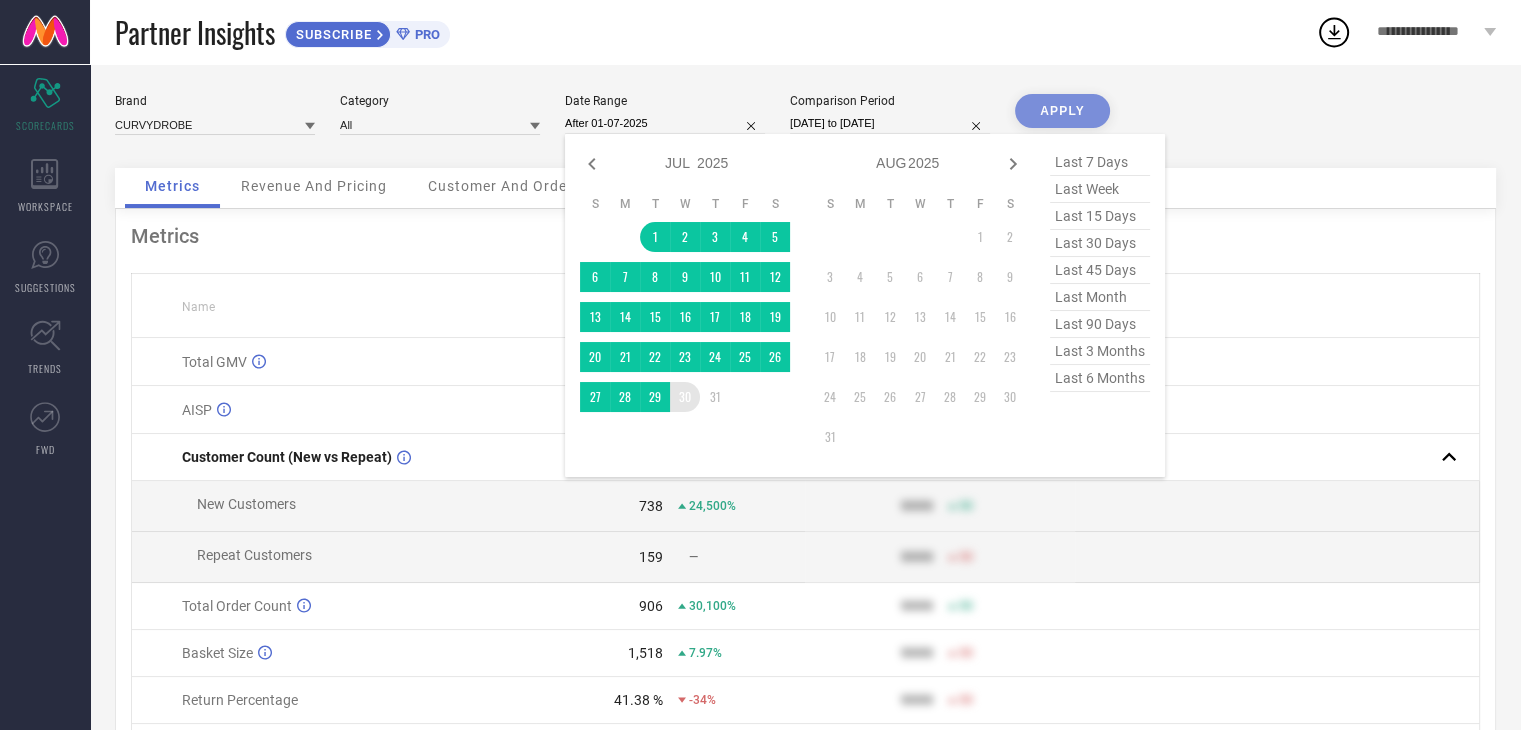 type on "01-07-2025 to 30-07-2025" 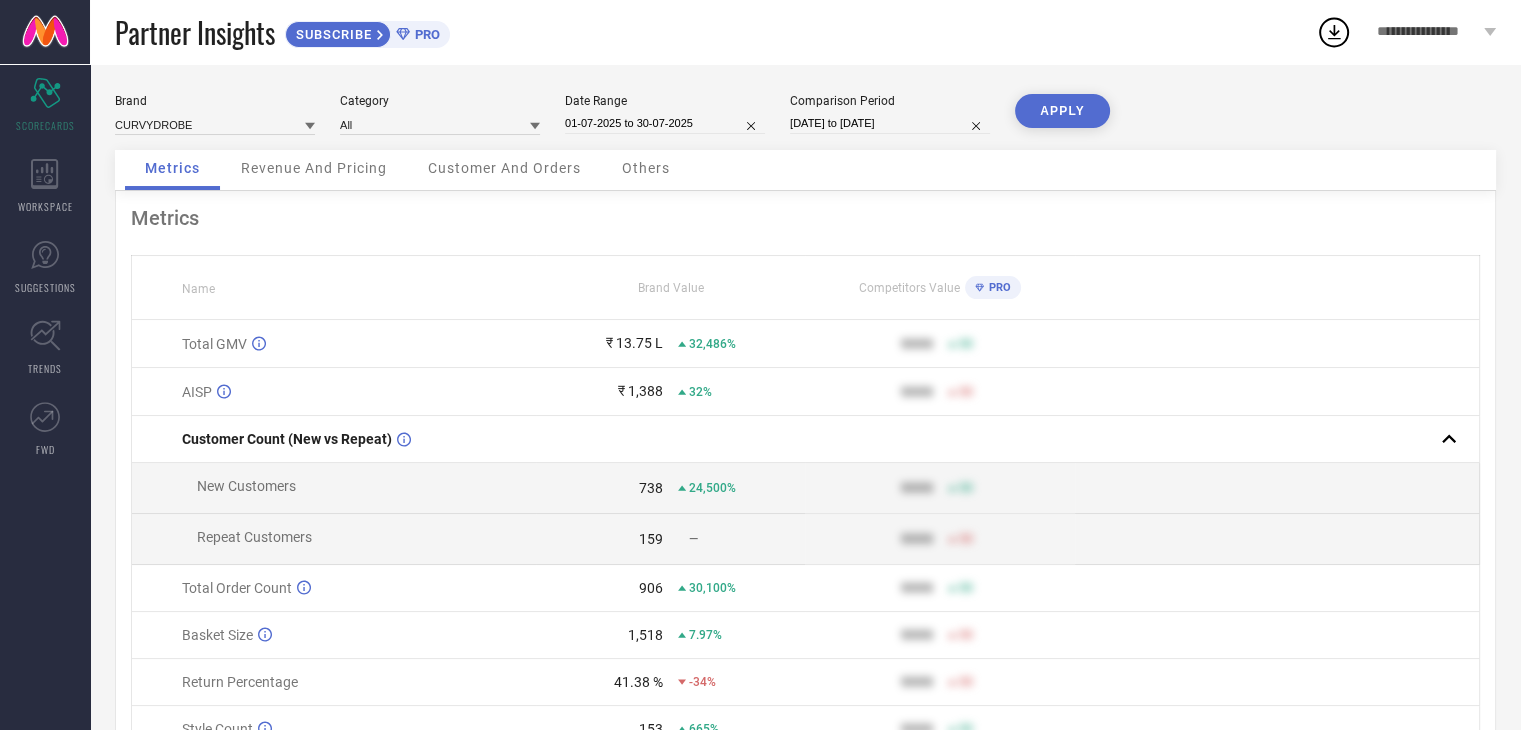 click on "APPLY" at bounding box center (1062, 111) 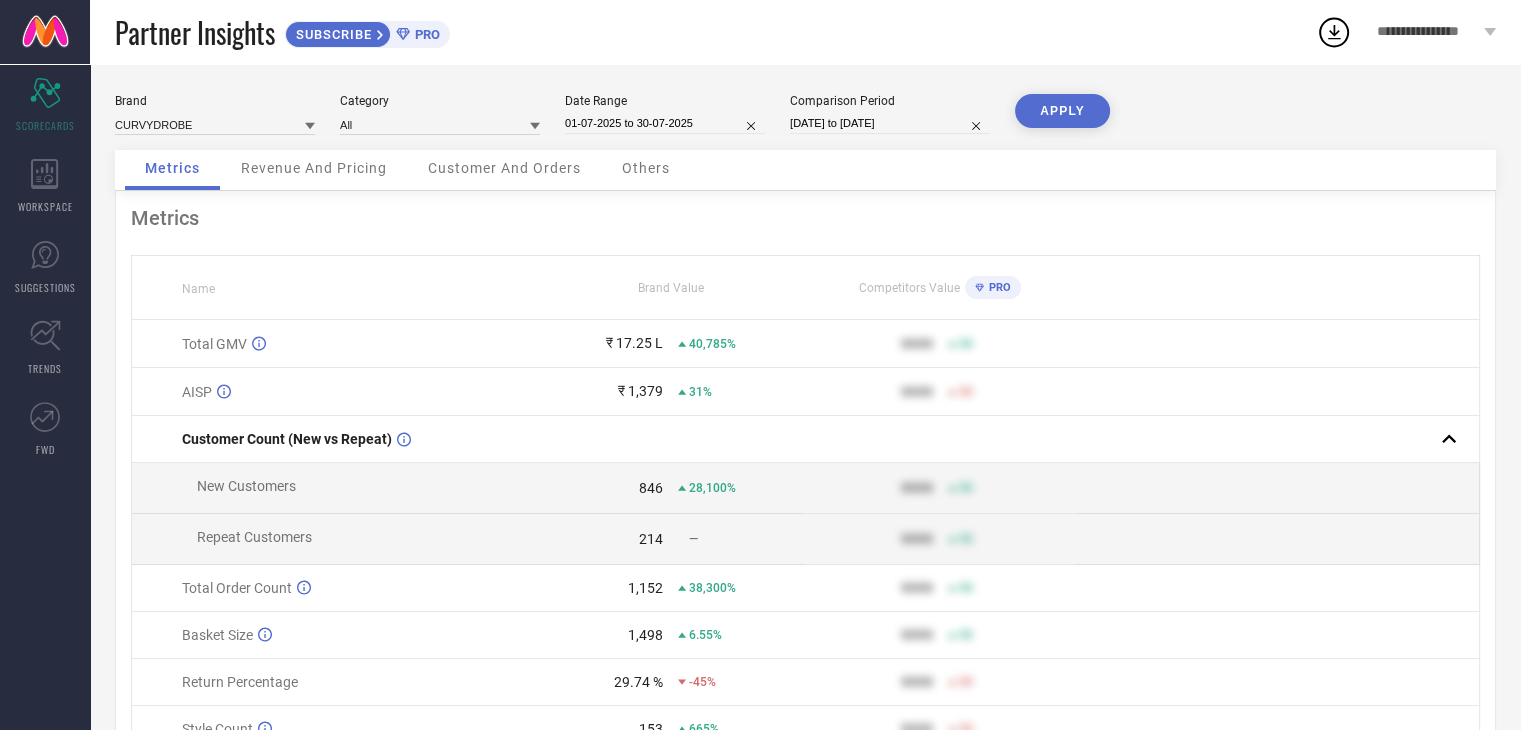 click on "₹ [AMOUNT]   [PERCENTAGE]%" at bounding box center [671, 344] 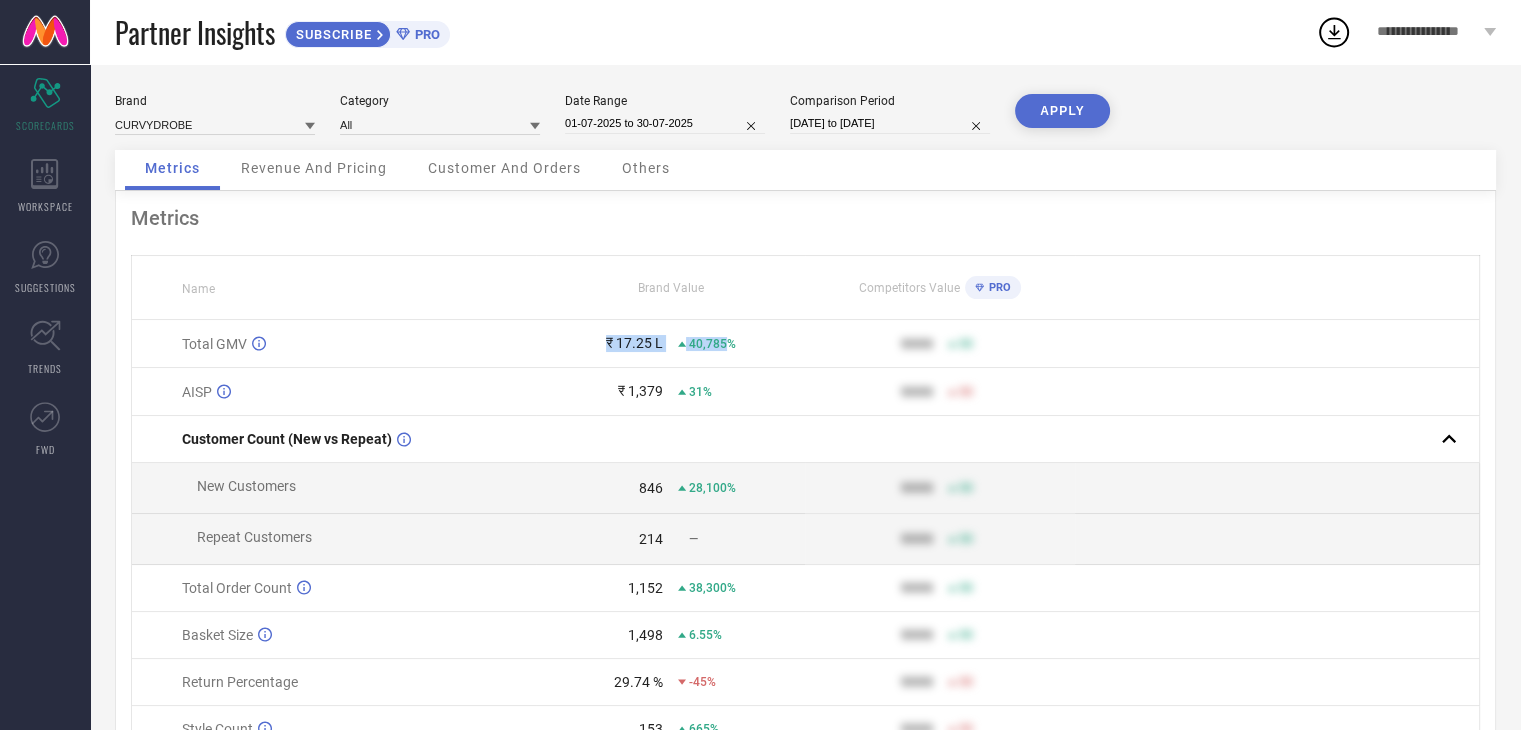 drag, startPoint x: 600, startPoint y: 356, endPoint x: 712, endPoint y: 358, distance: 112.01785 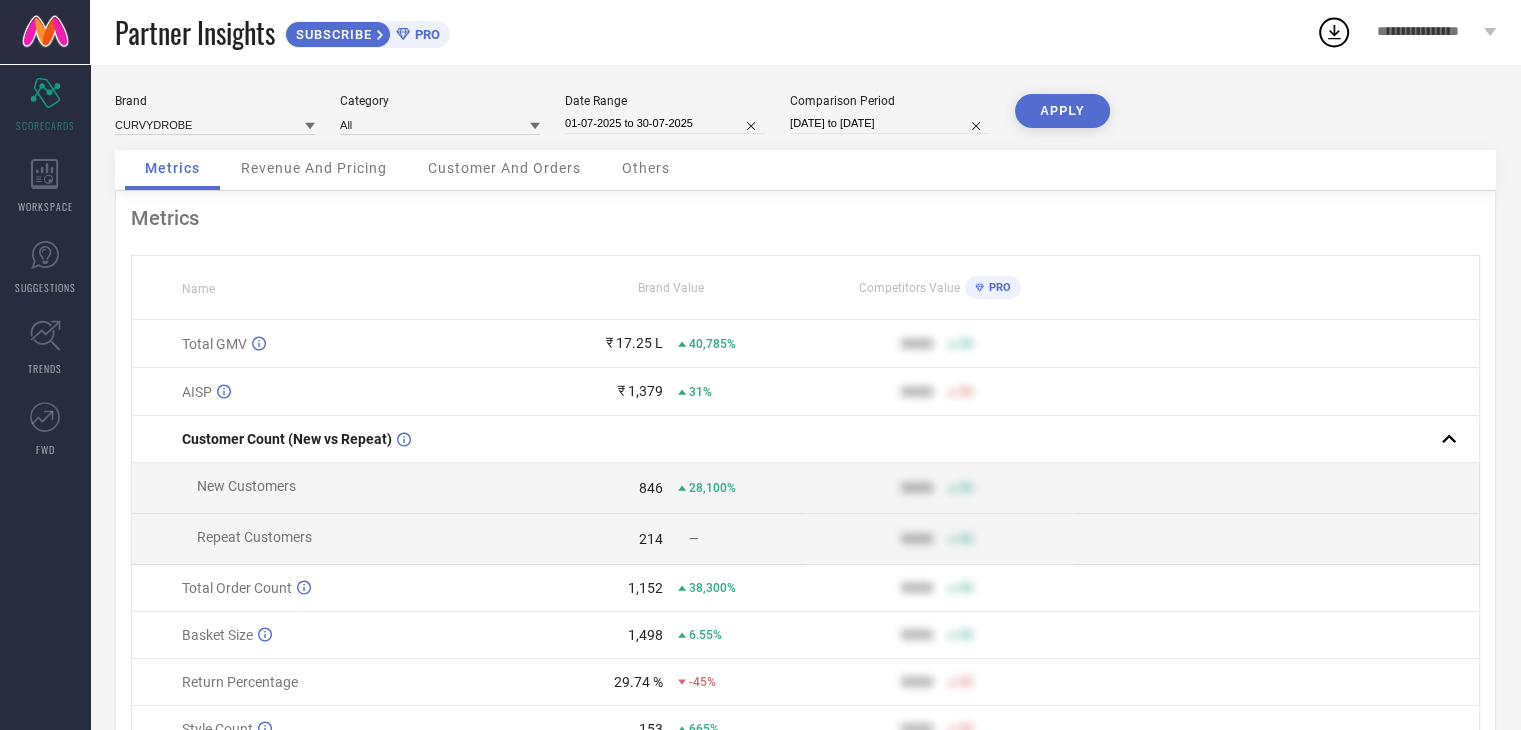 click on "₹ [AMOUNT]   [PERCENTAGE]%" at bounding box center [671, 343] 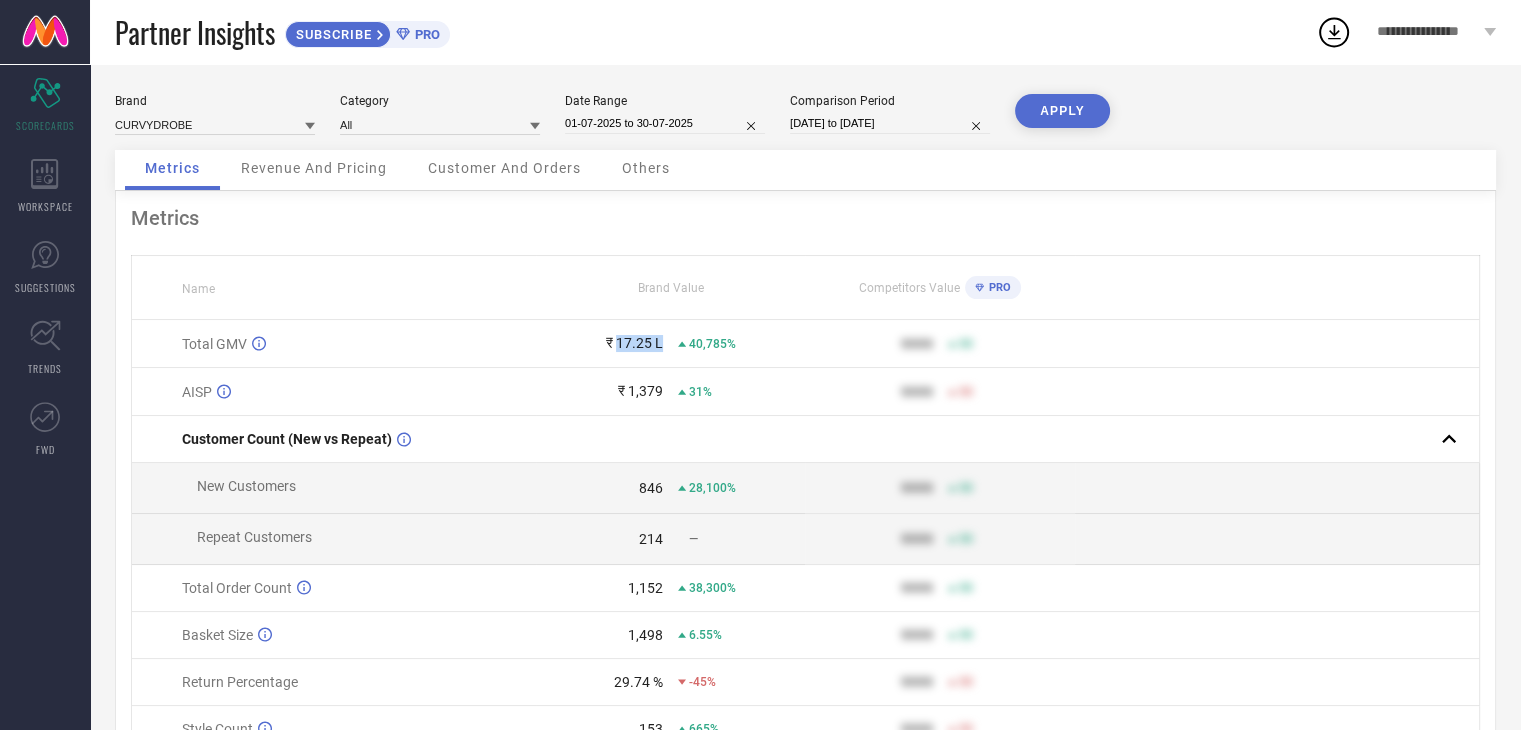 drag, startPoint x: 665, startPoint y: 351, endPoint x: 617, endPoint y: 346, distance: 48.259712 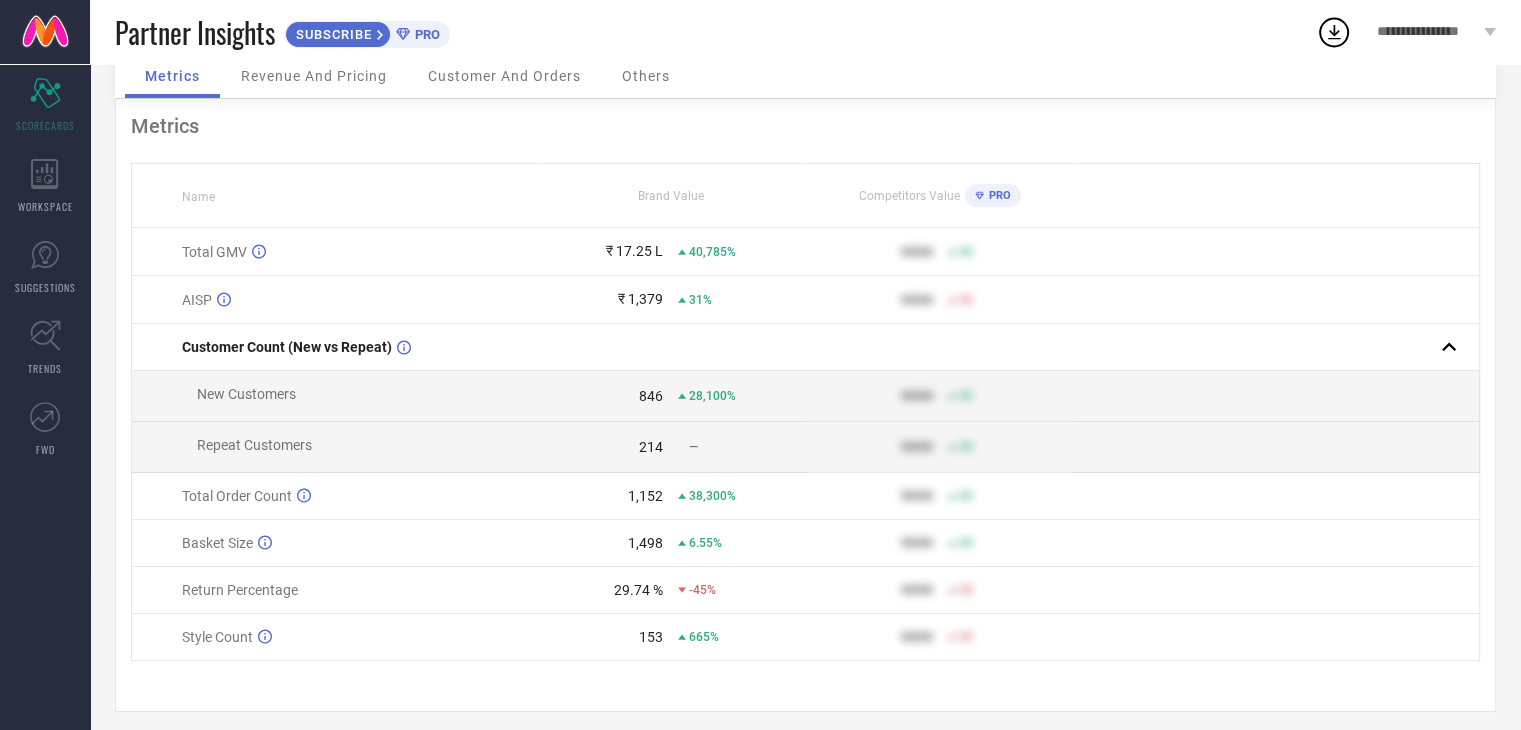 scroll, scrollTop: 110, scrollLeft: 0, axis: vertical 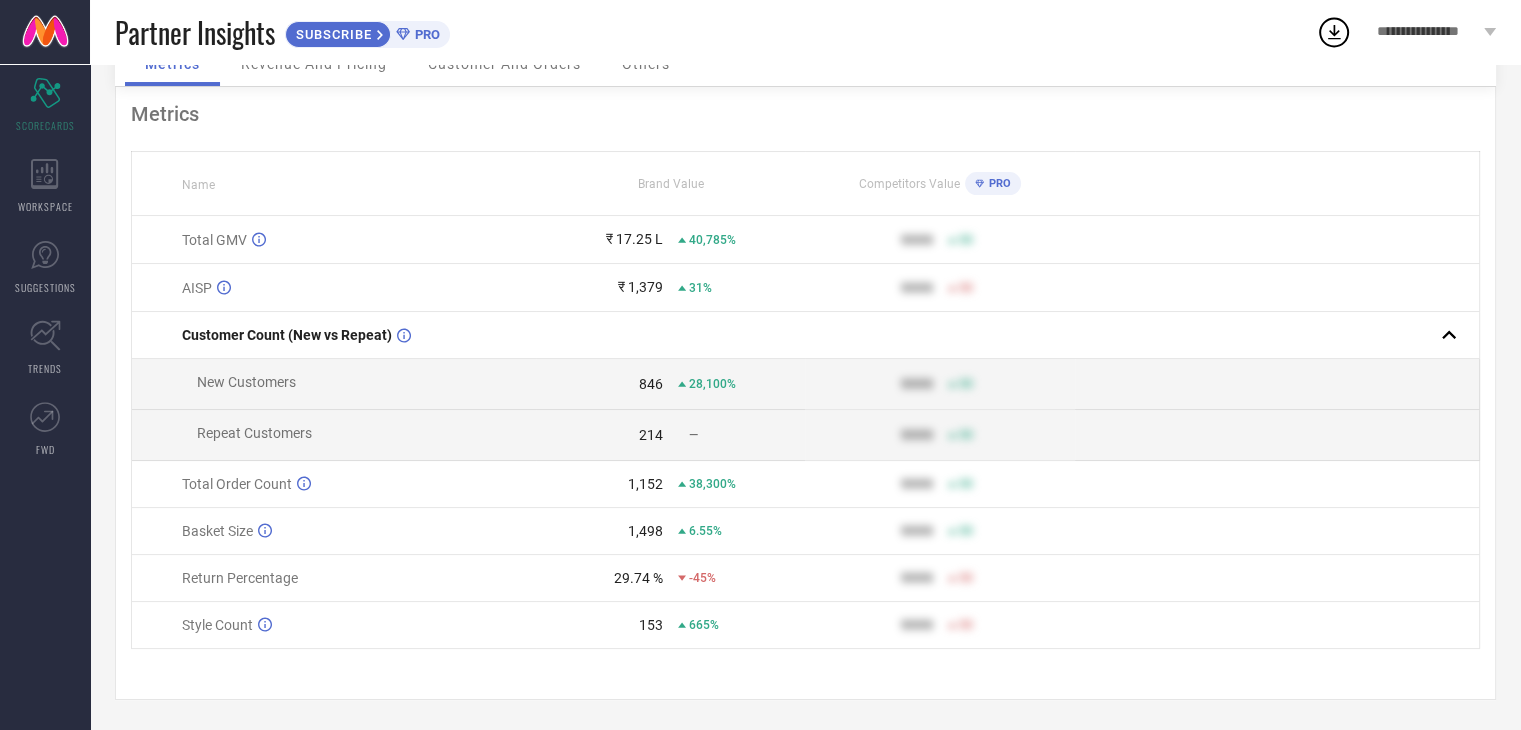 click on "153   665%" at bounding box center (671, 625) 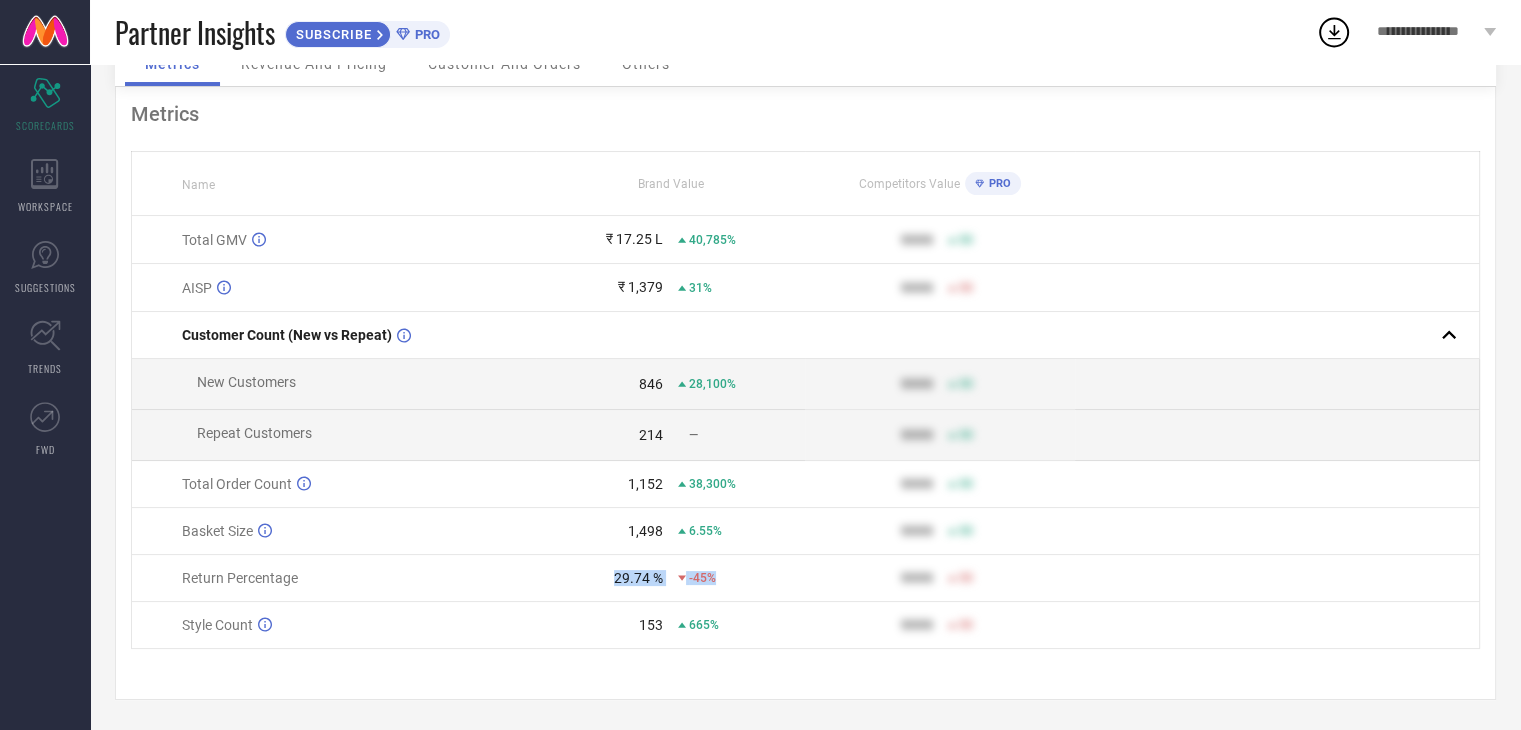 drag, startPoint x: 603, startPoint y: 574, endPoint x: 744, endPoint y: 577, distance: 141.0319 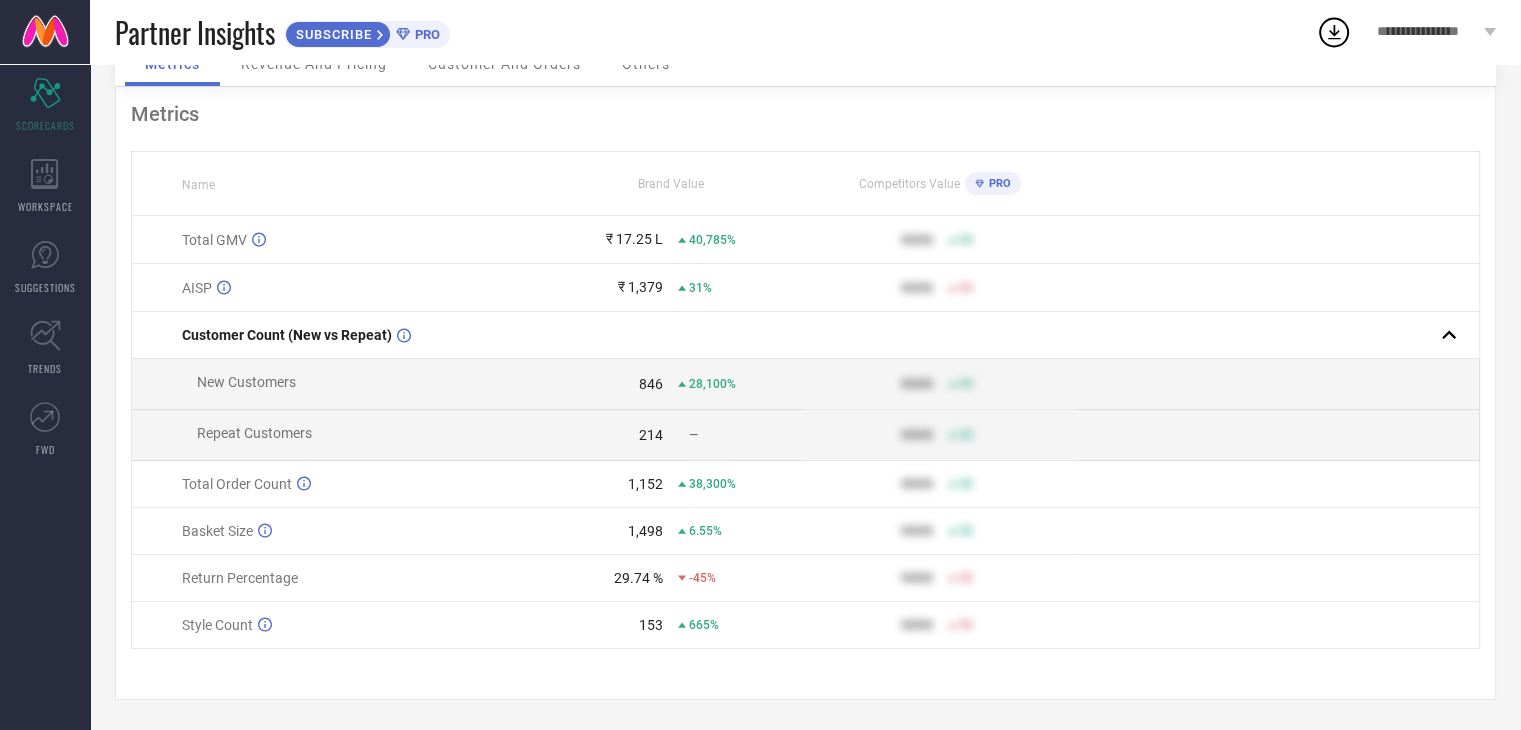 scroll, scrollTop: 0, scrollLeft: 0, axis: both 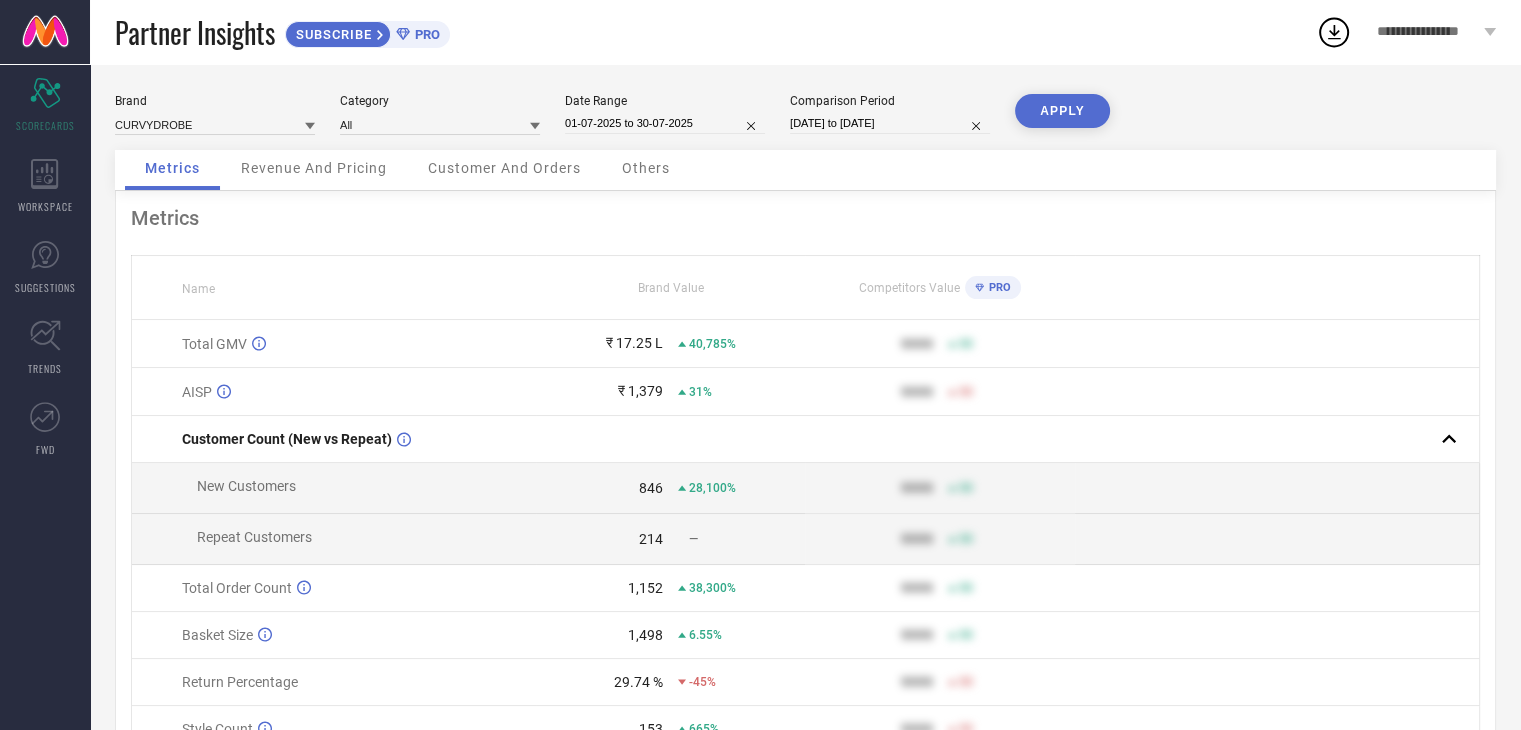 click on "01-07-2025 to 30-07-2025" at bounding box center [665, 123] 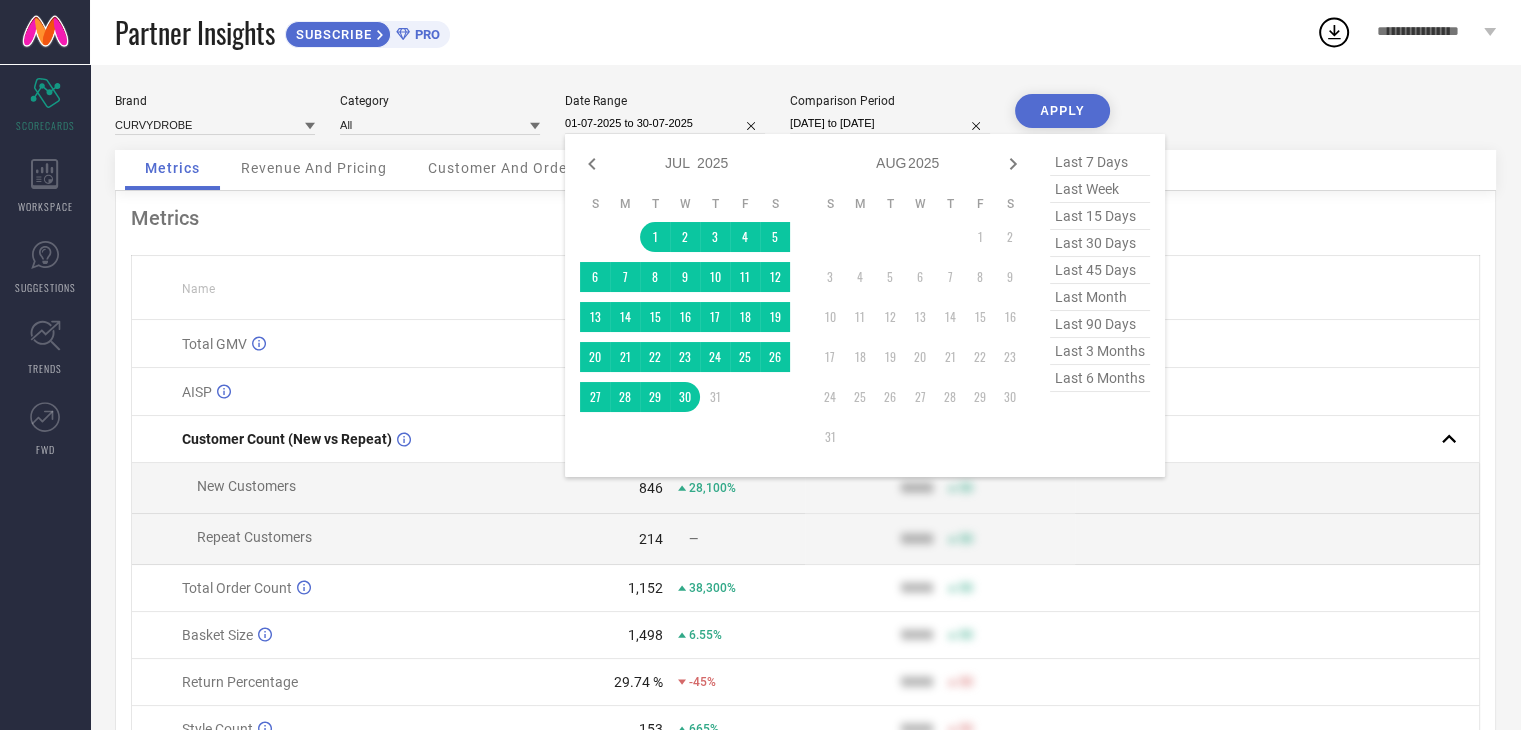 click on "01-07-2025 to 30-07-2025" at bounding box center [665, 123] 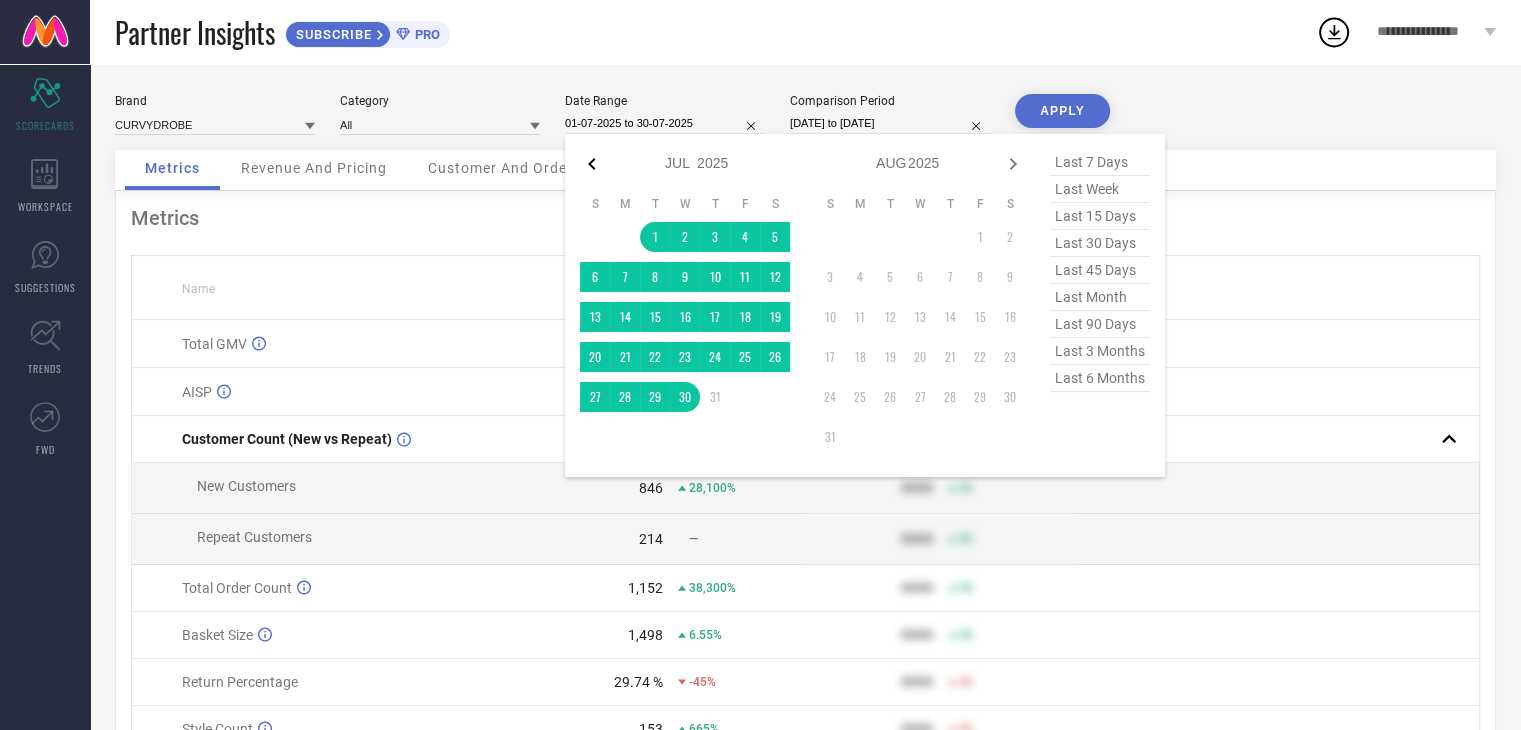 click 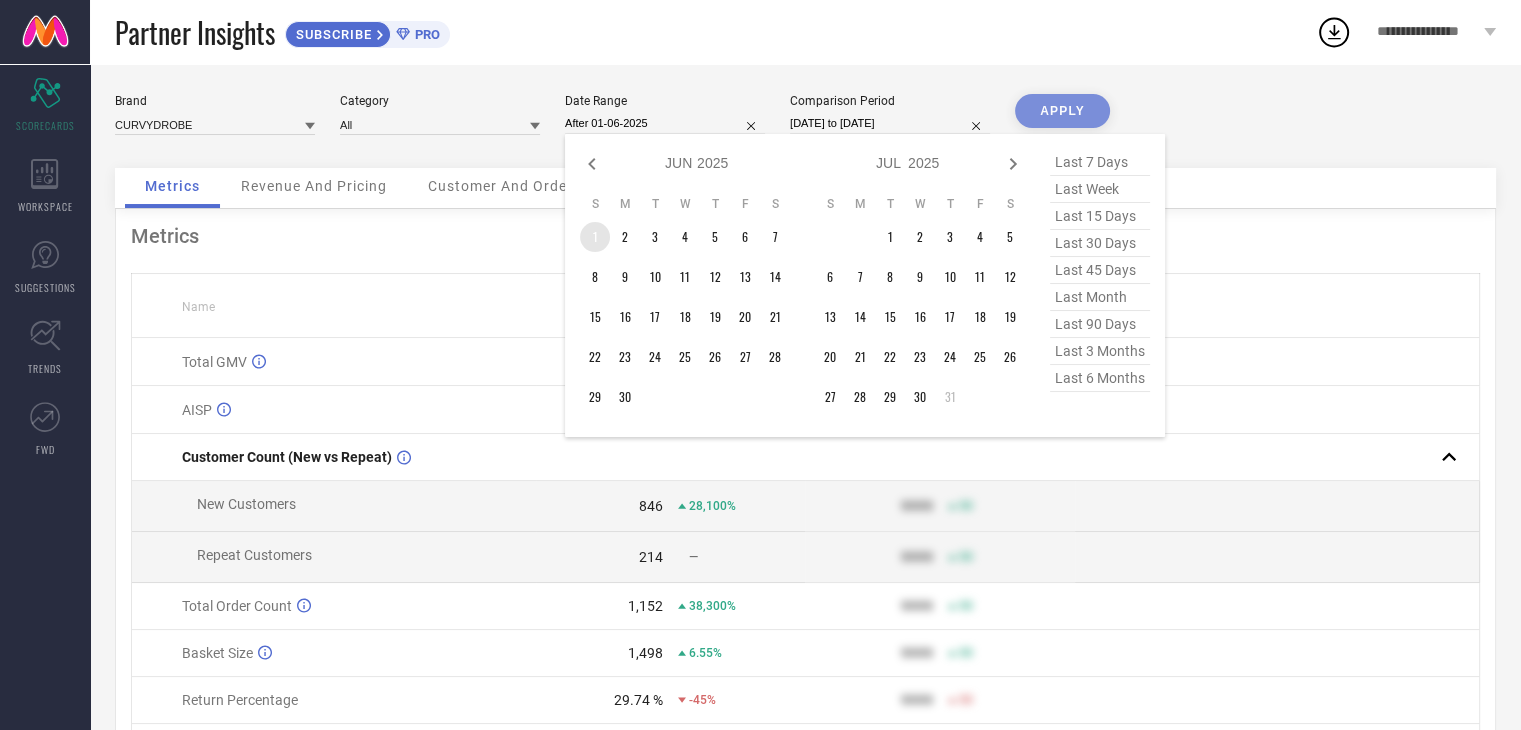 click on "1" at bounding box center (595, 237) 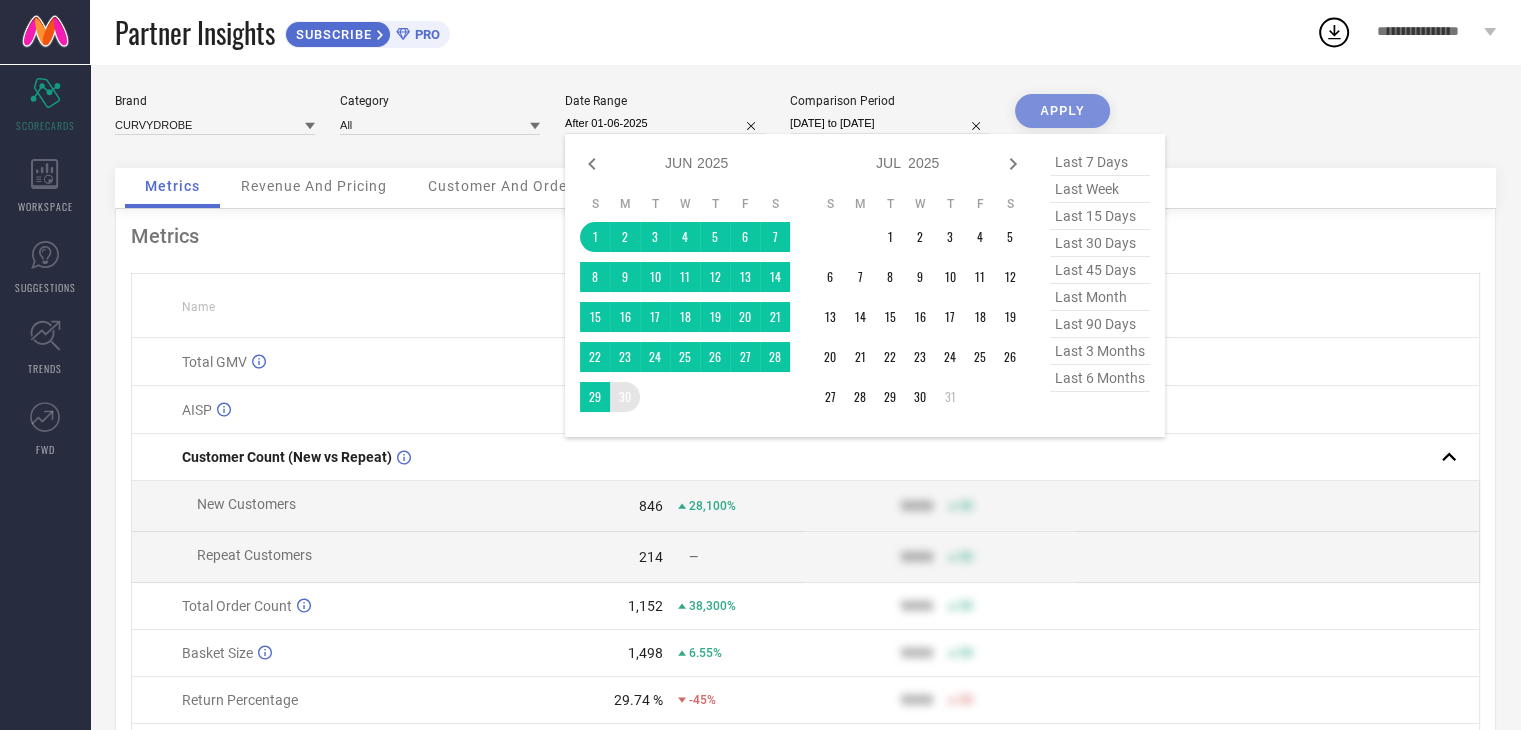 type on "01-06-2025 to 30-06-2025" 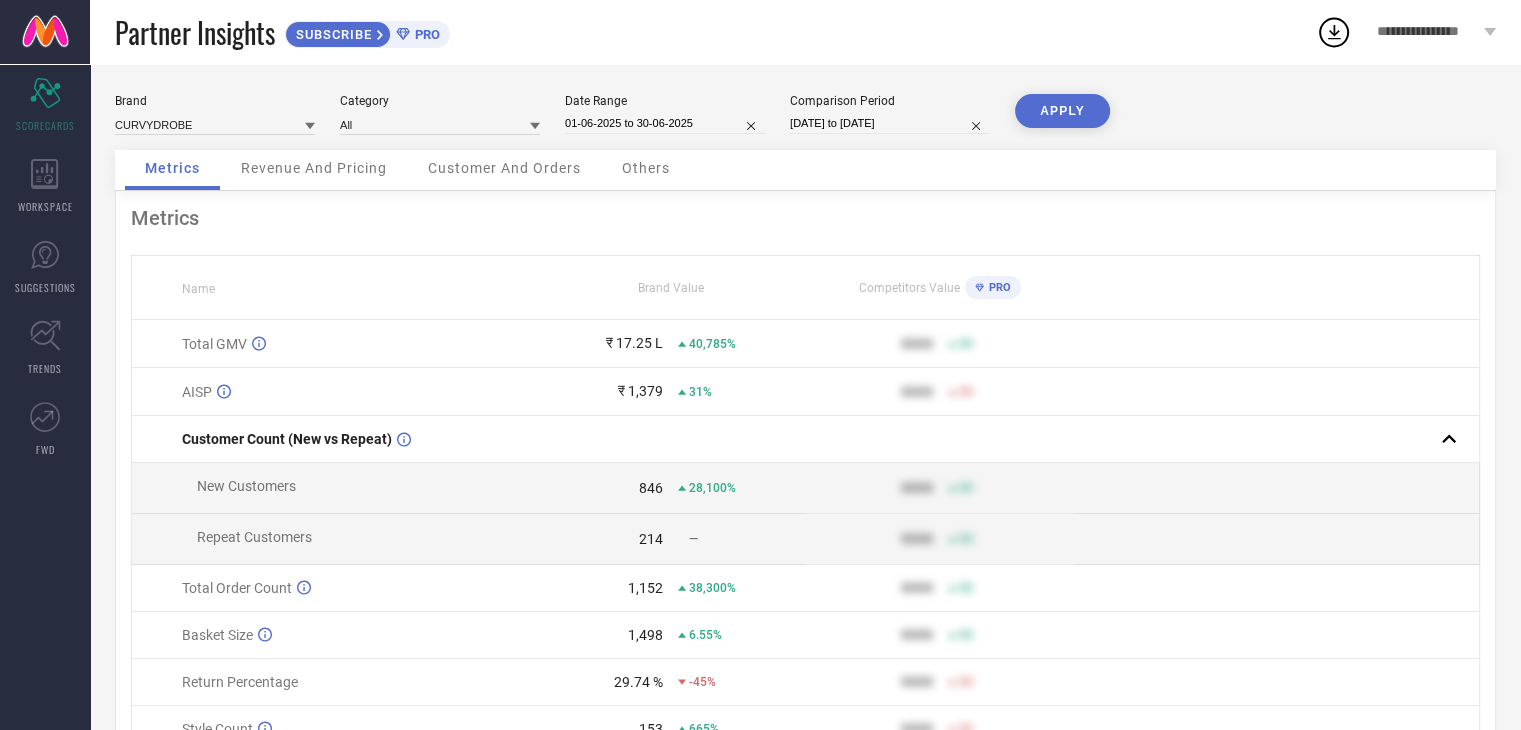 click on "APPLY" at bounding box center [1062, 111] 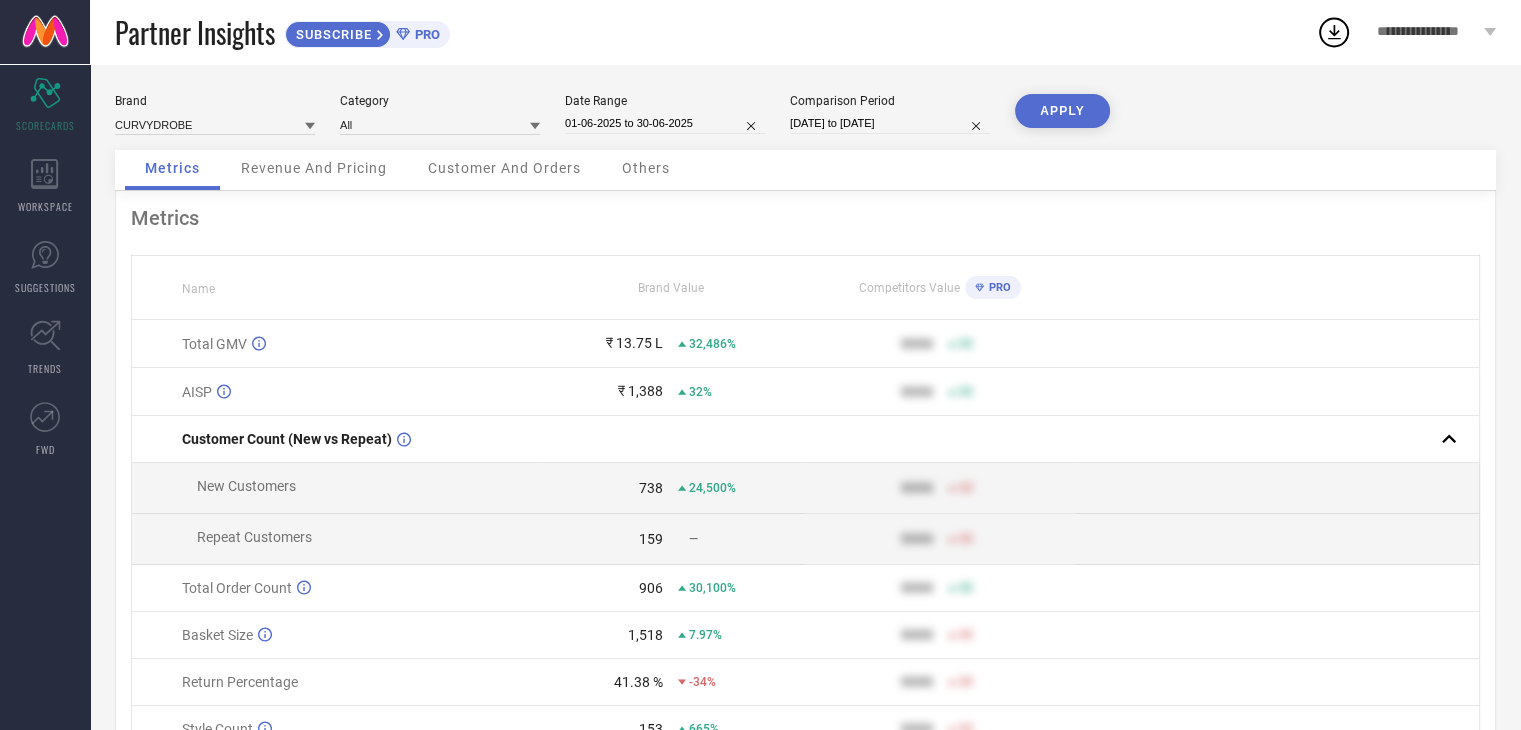 scroll, scrollTop: 110, scrollLeft: 0, axis: vertical 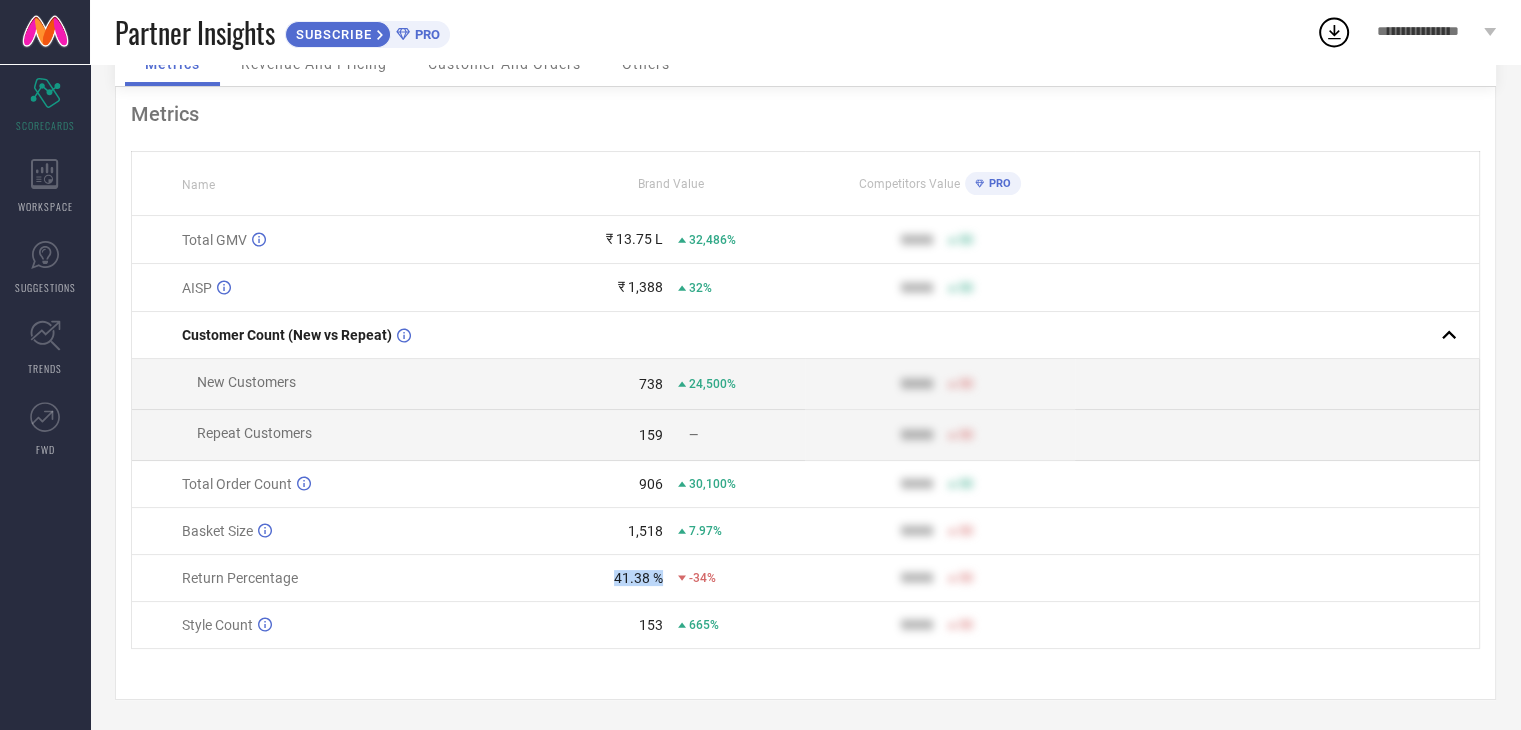 drag, startPoint x: 613, startPoint y: 578, endPoint x: 688, endPoint y: 573, distance: 75.16648 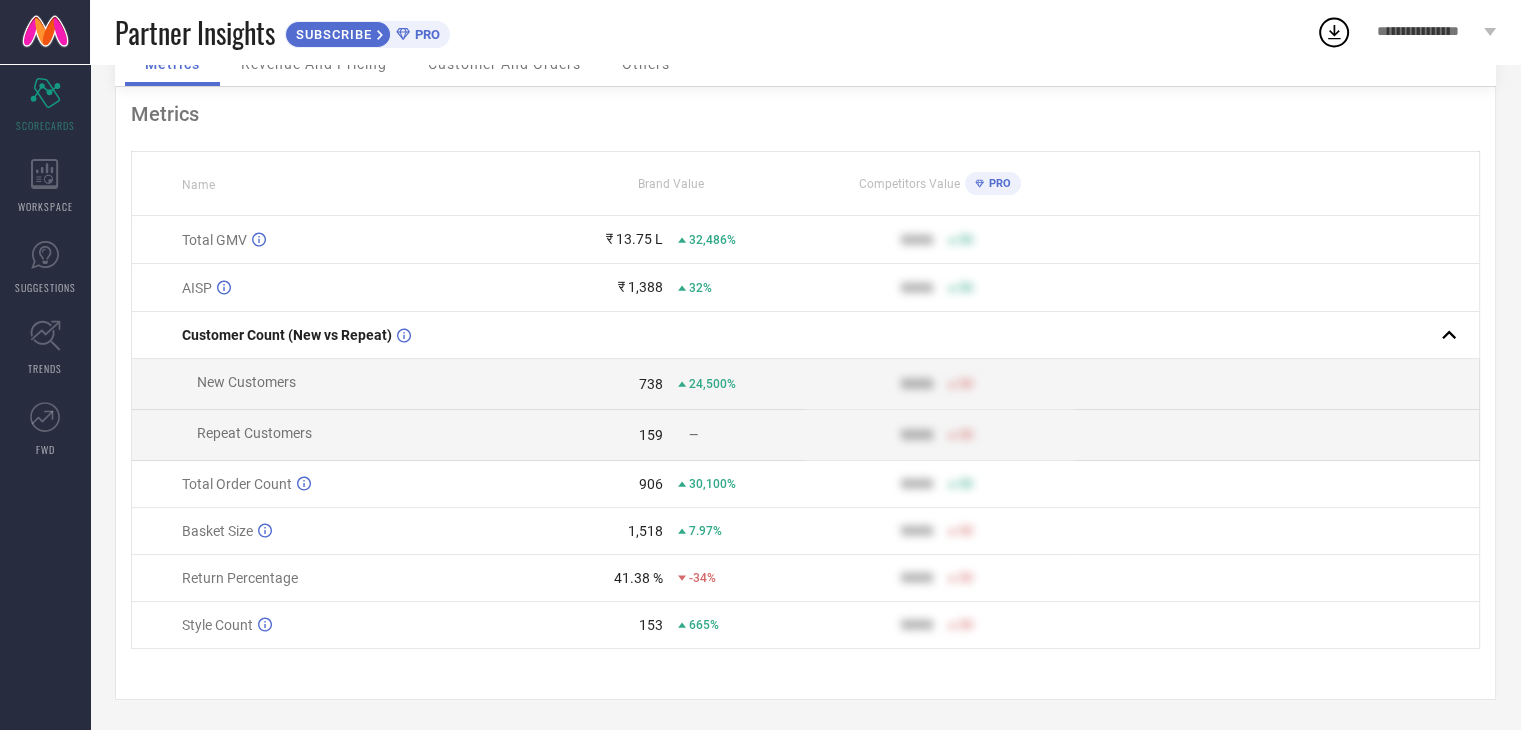click on "-34%" at bounding box center (702, 578) 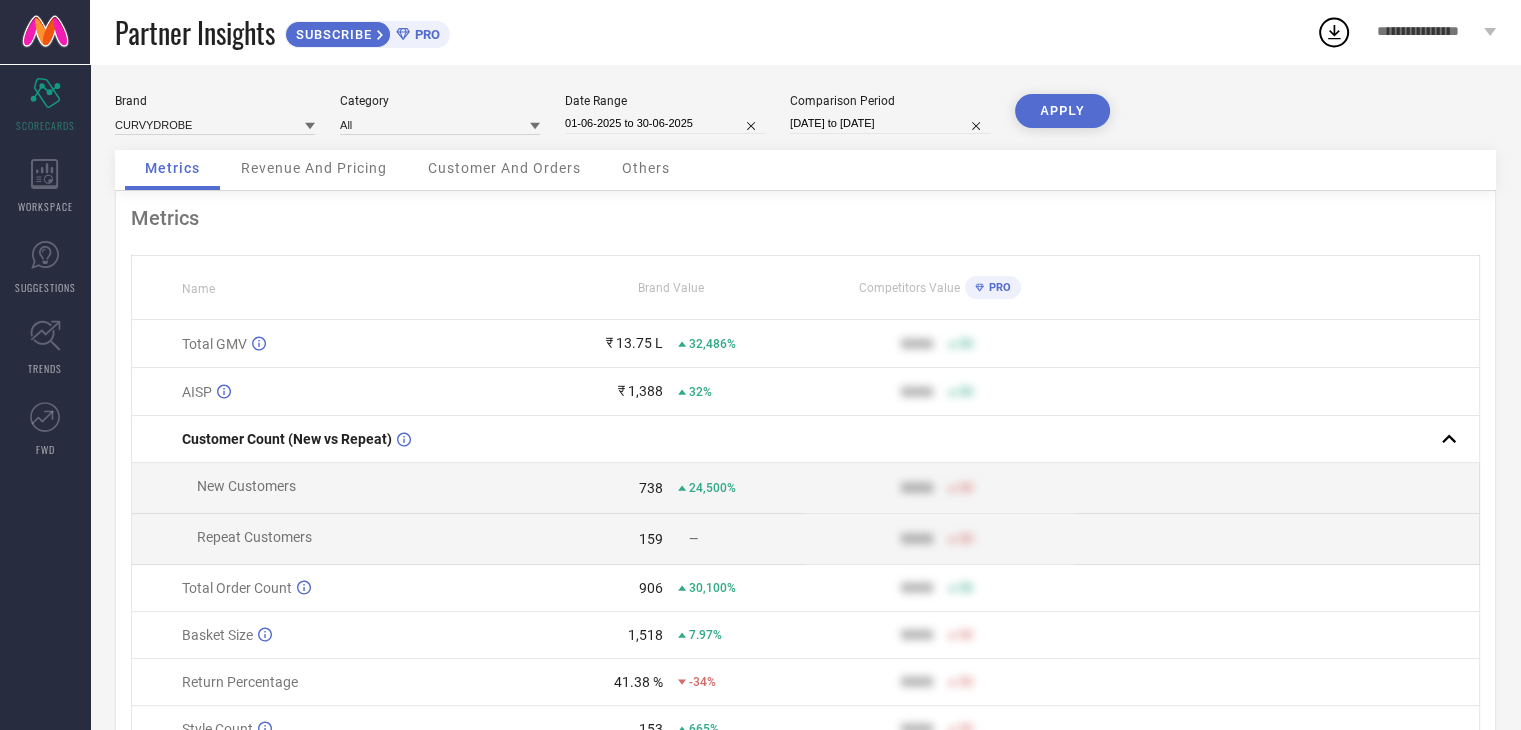 click on "Date Range" at bounding box center (665, 101) 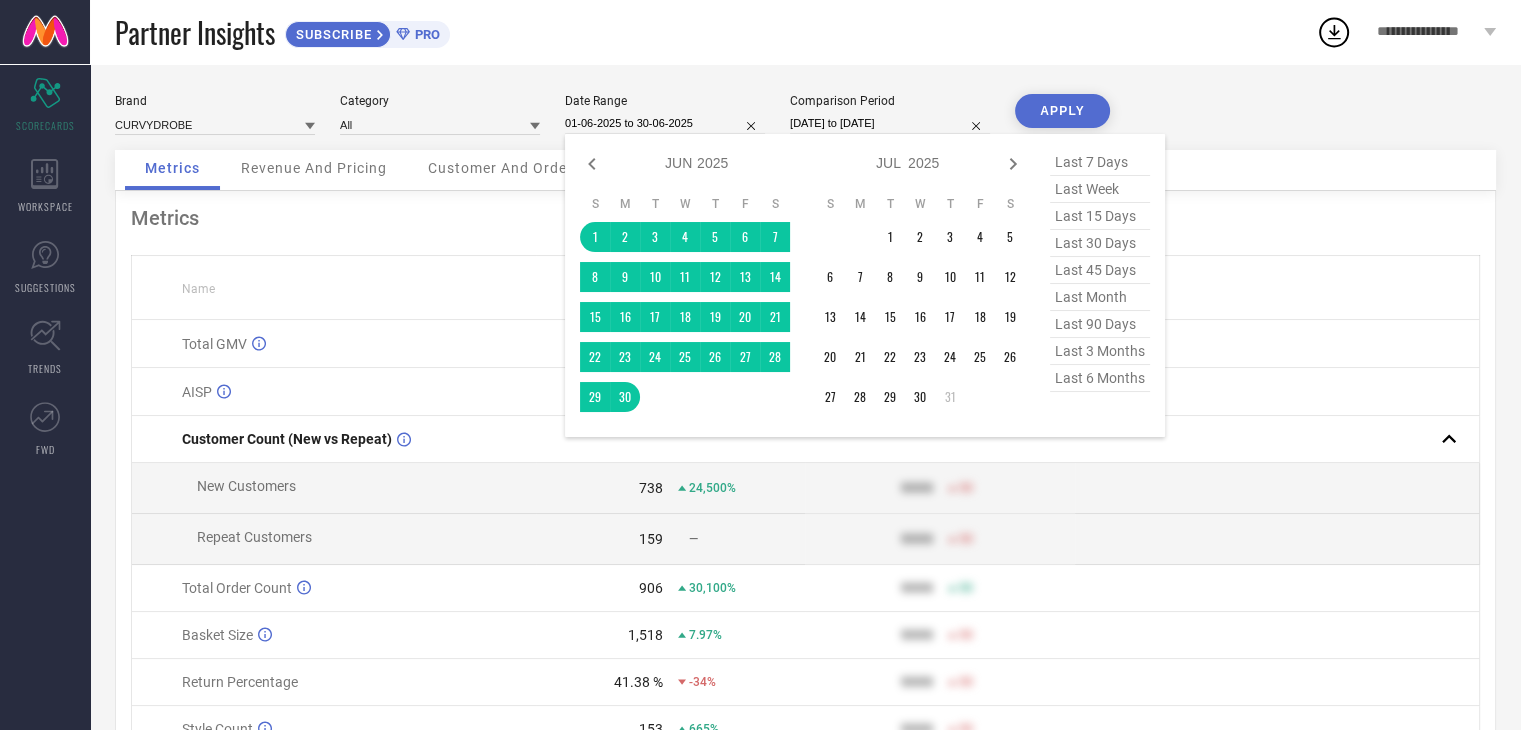 click on "01-06-2025 to 30-06-2025" at bounding box center (665, 123) 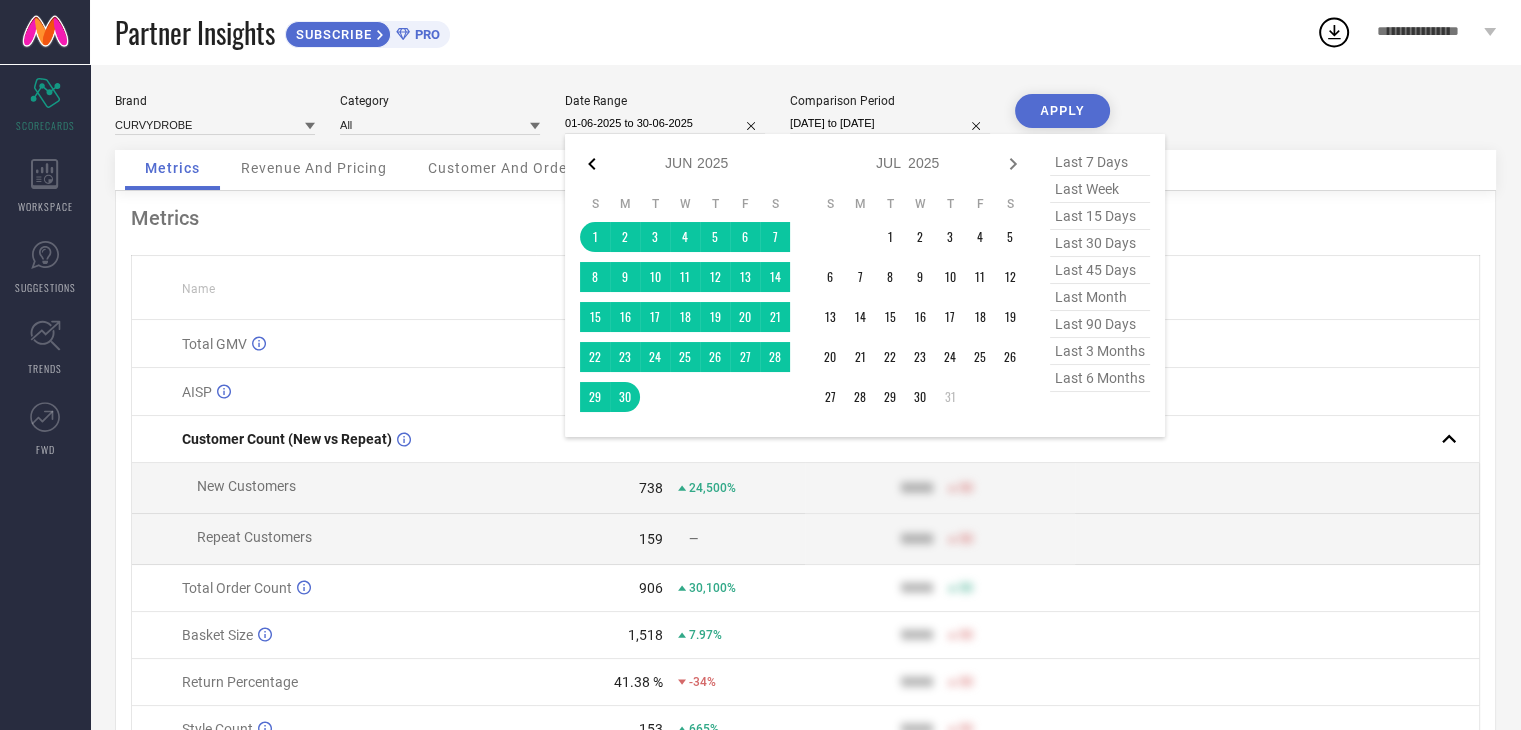 click 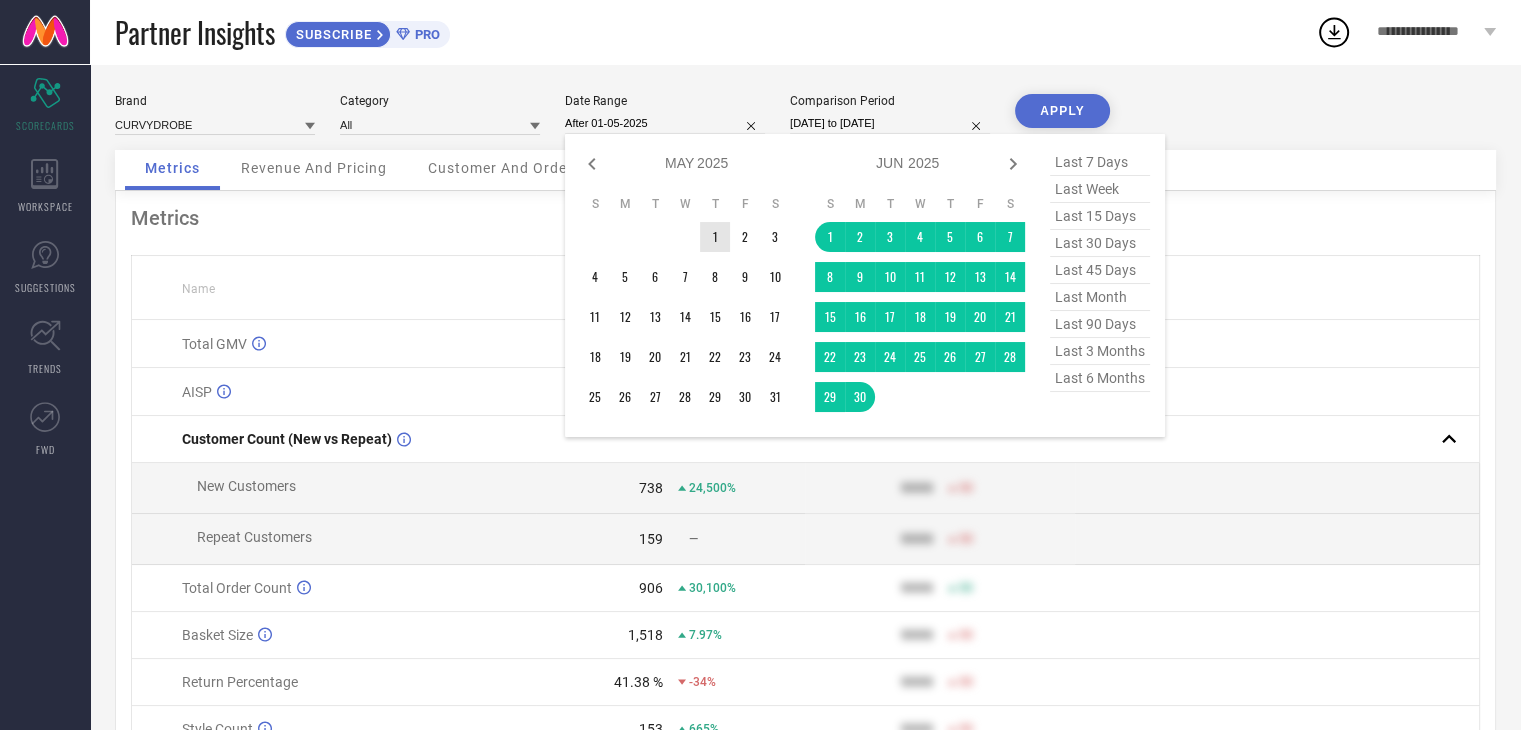 click on "1" at bounding box center (715, 237) 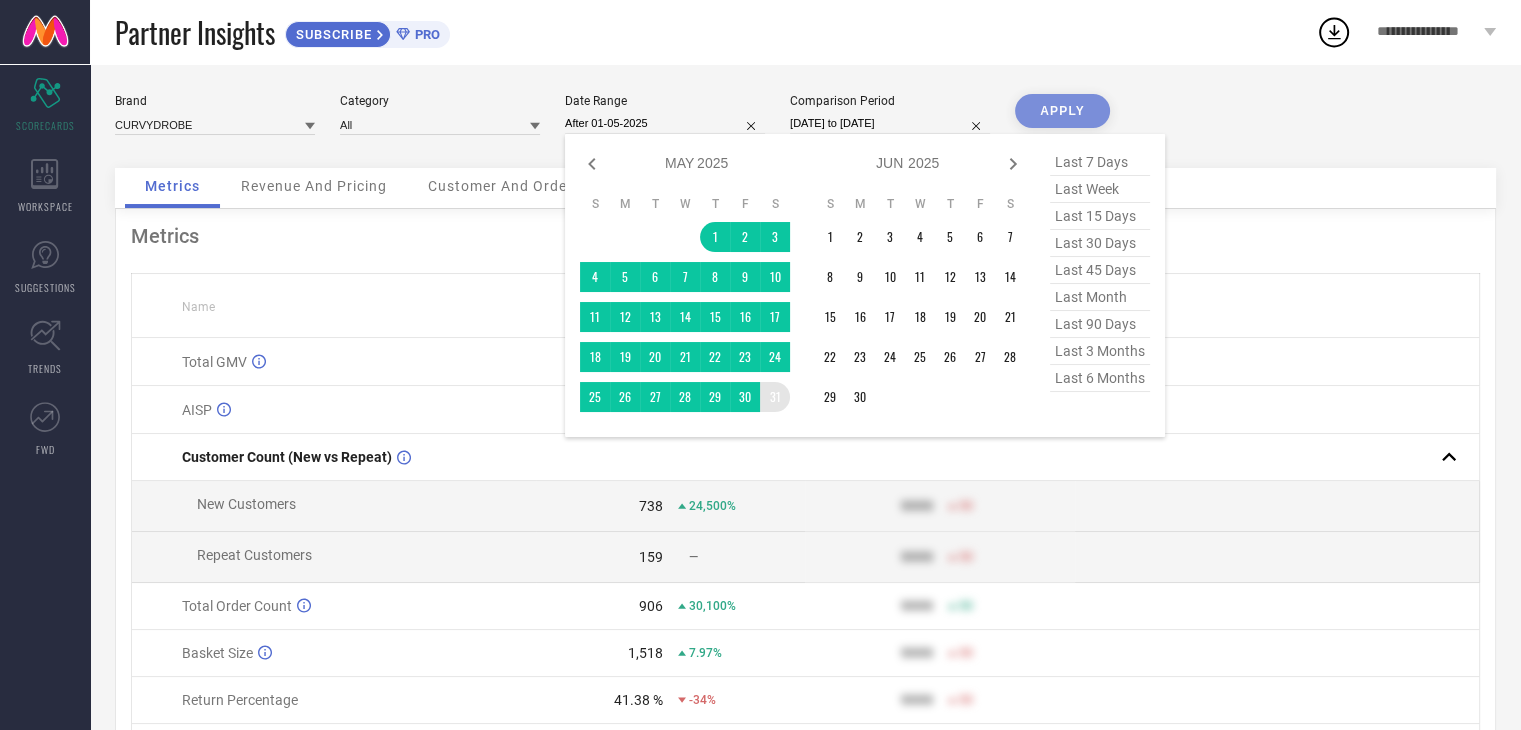 type on "[DATE] to [DATE]" 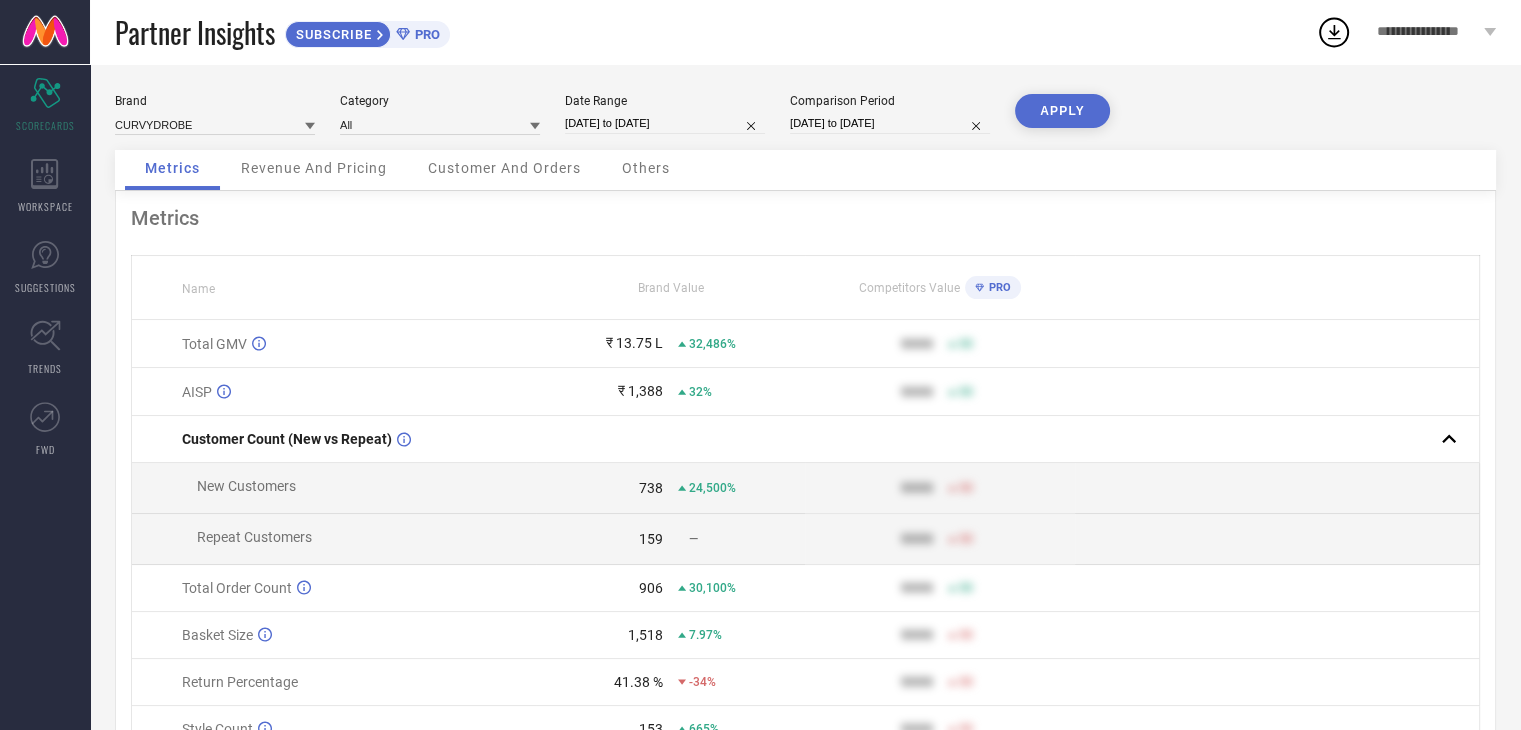click on "APPLY" at bounding box center (1062, 111) 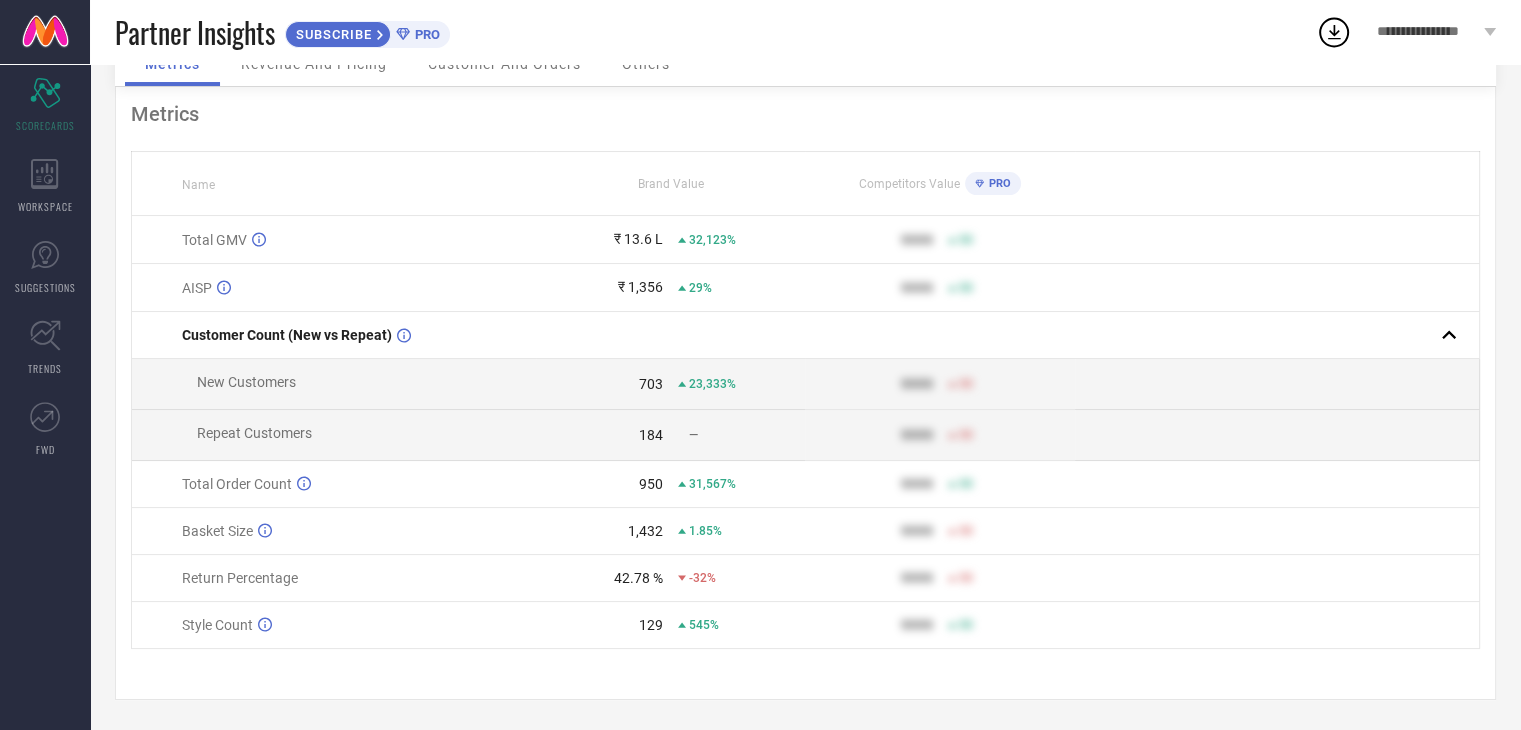 scroll, scrollTop: 0, scrollLeft: 0, axis: both 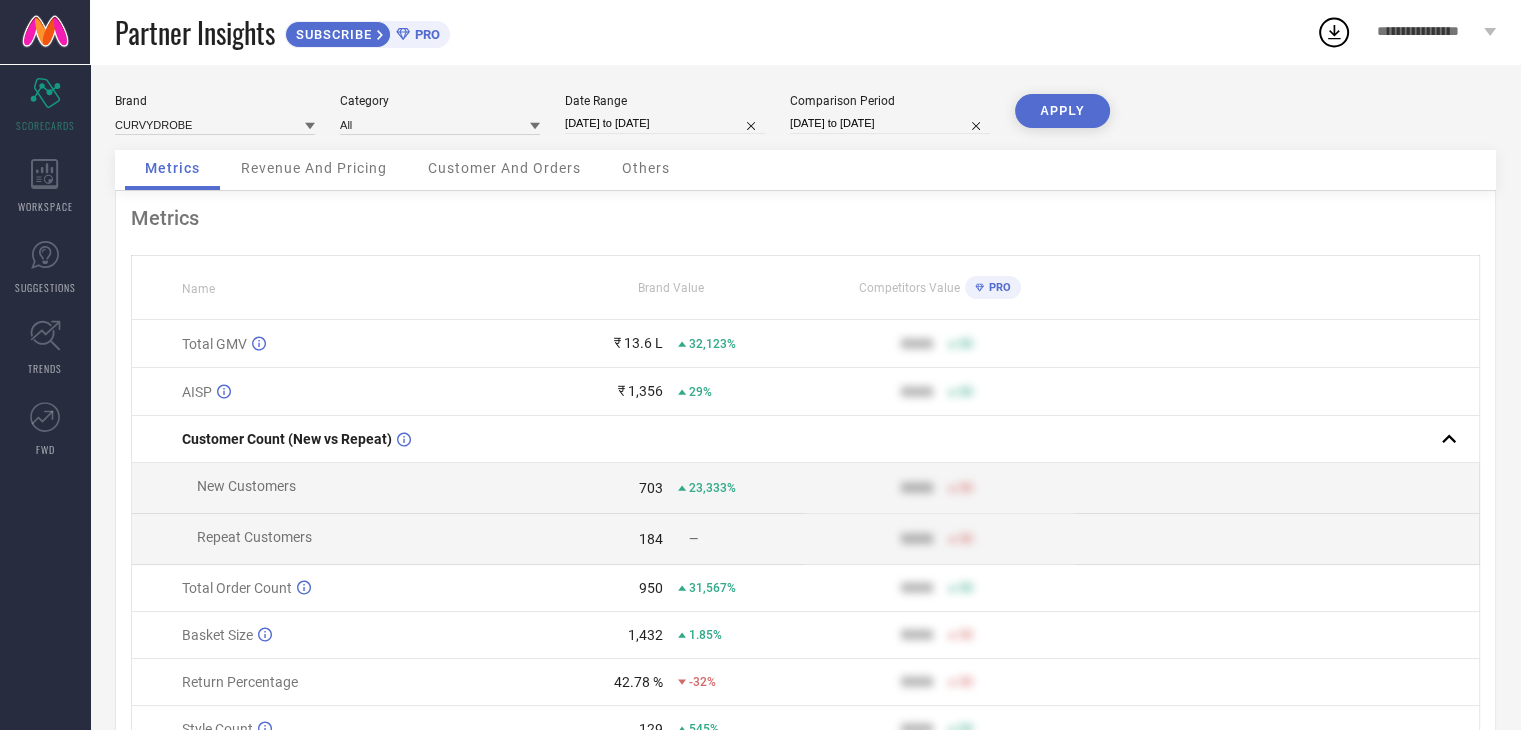 click on "Date Range" at bounding box center [665, 101] 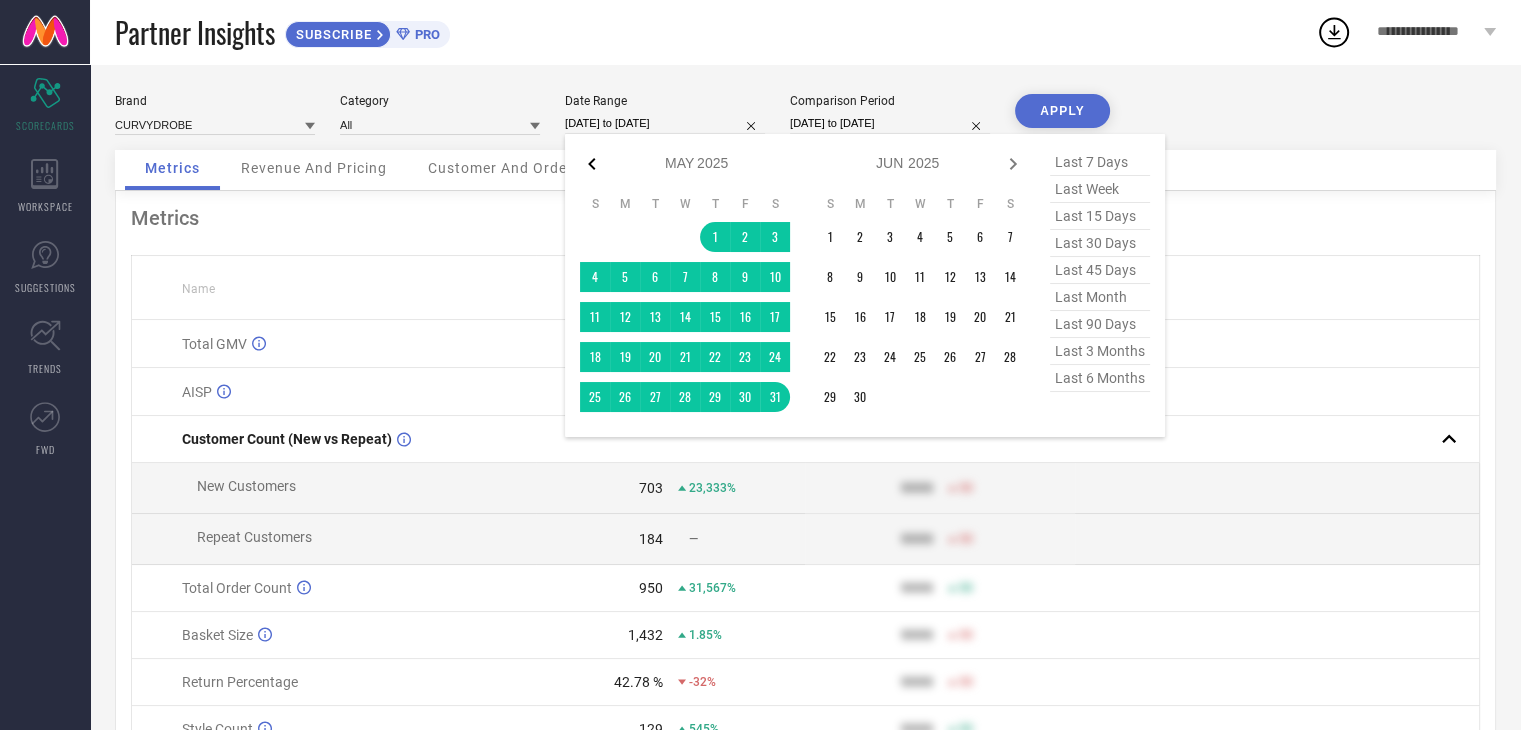 click 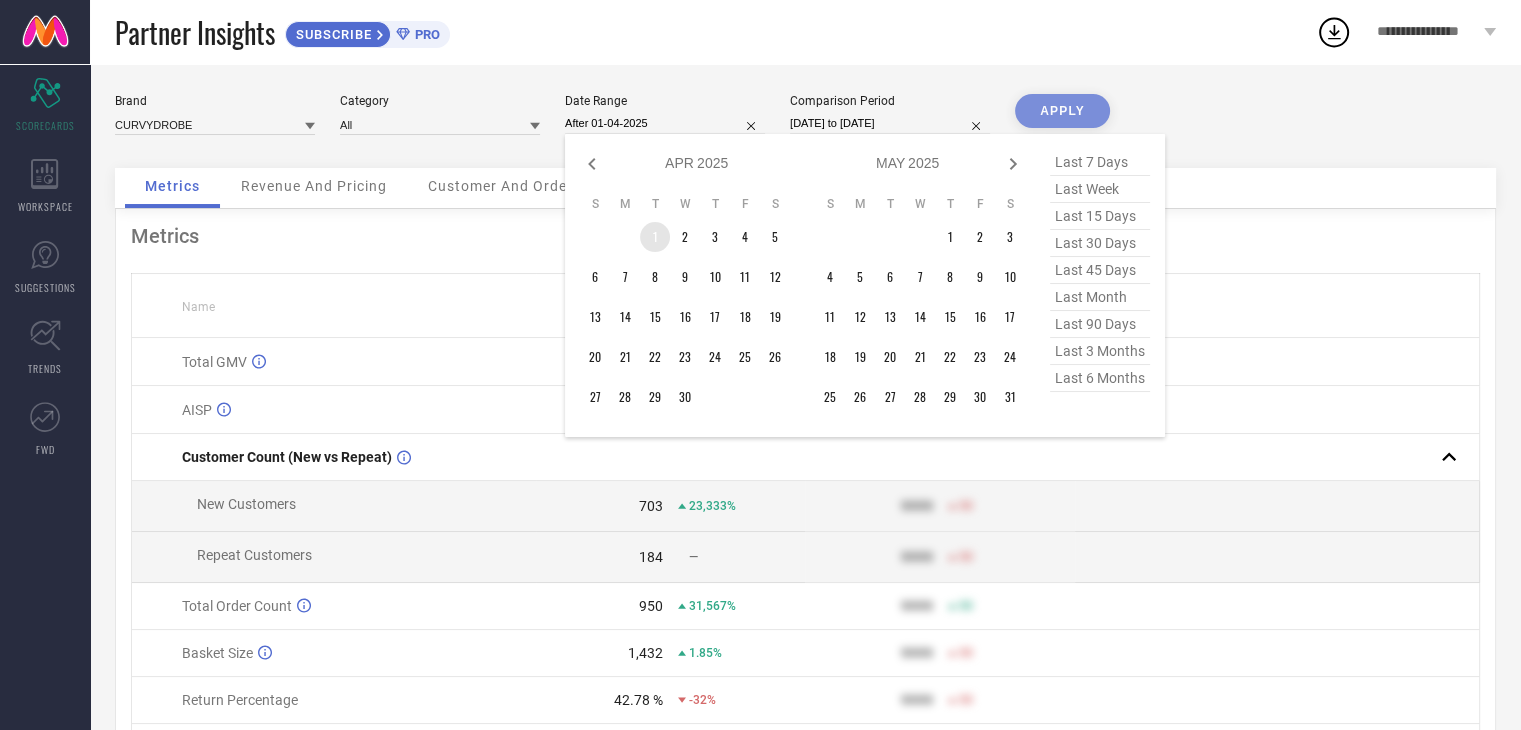 click on "1" at bounding box center (655, 237) 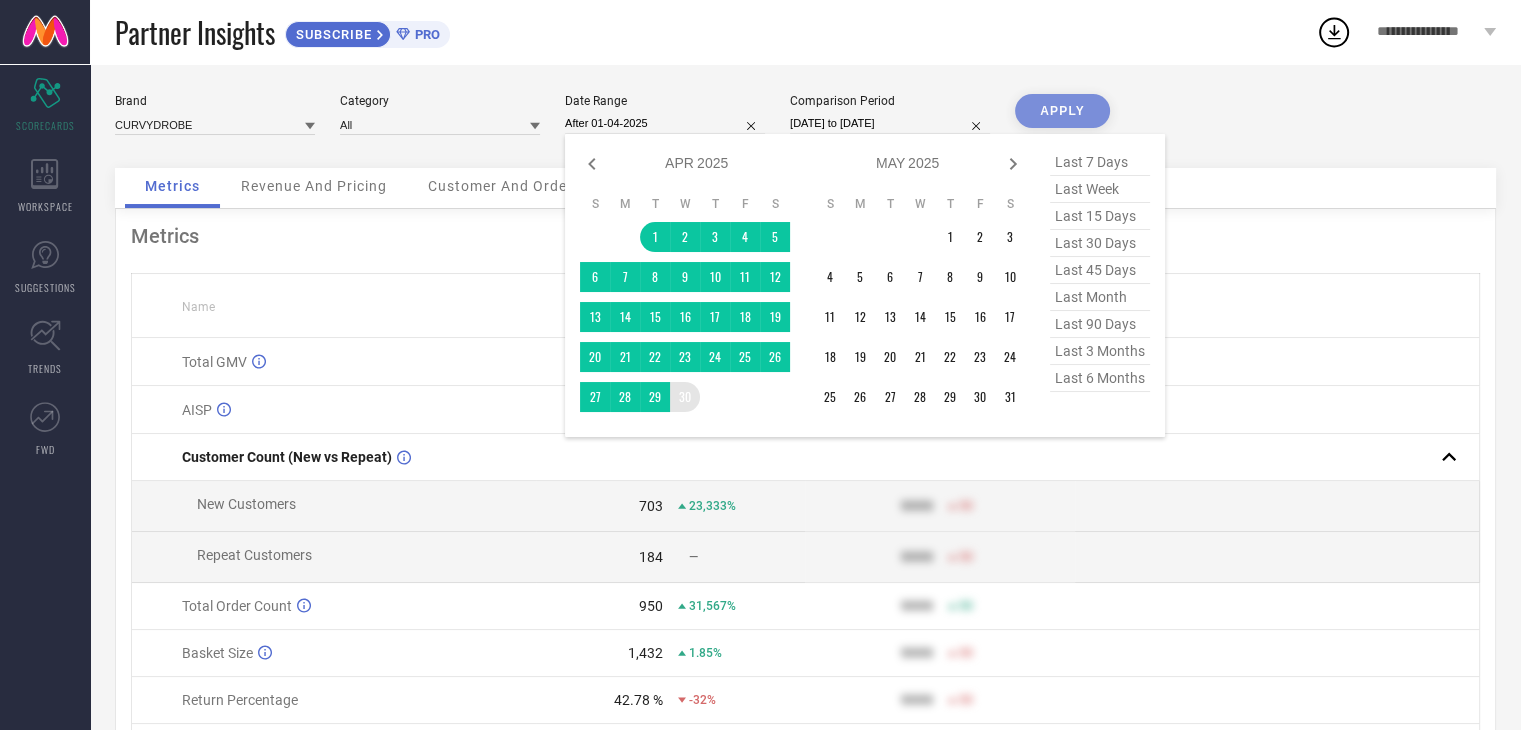 type on "[DATE] to [DATE]" 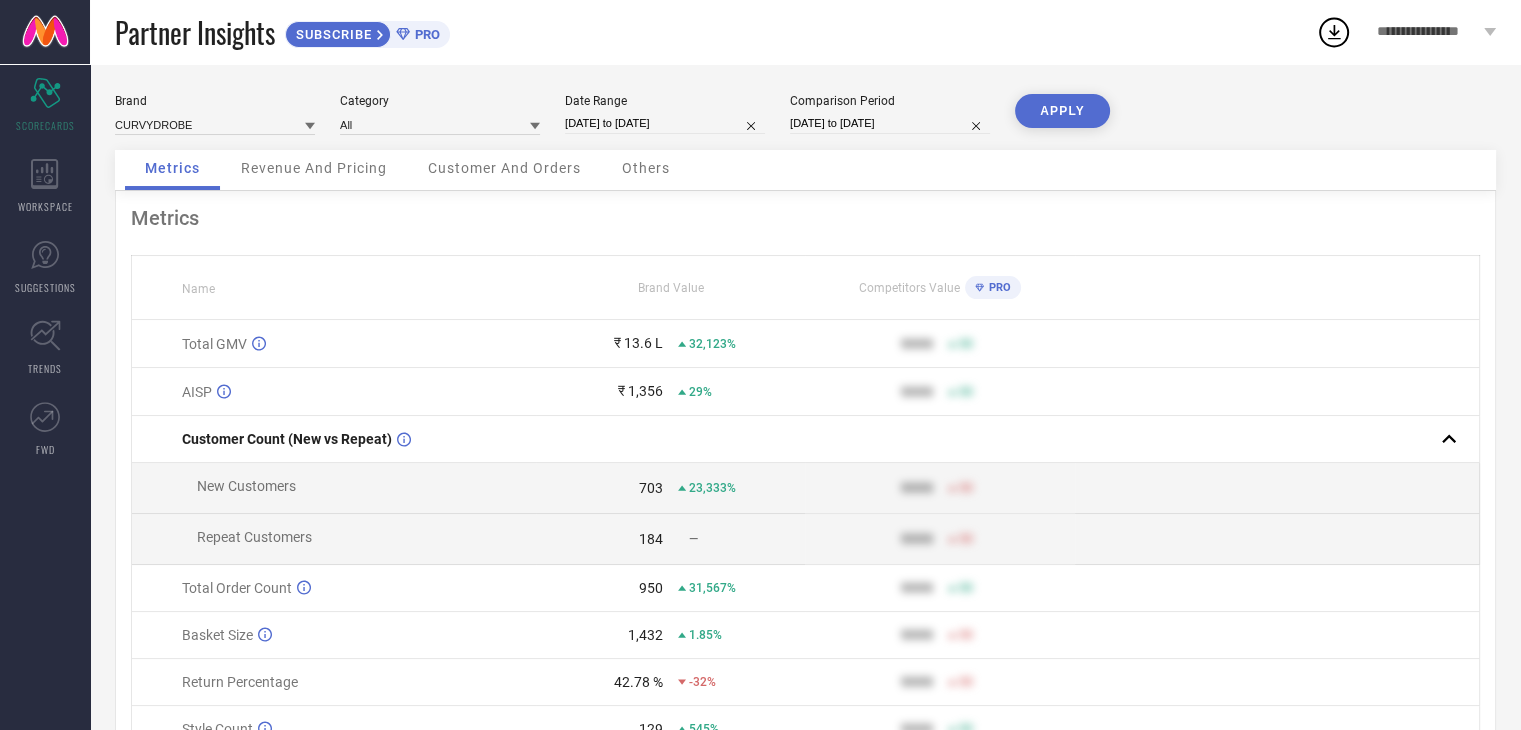 click on "APPLY" at bounding box center (1062, 111) 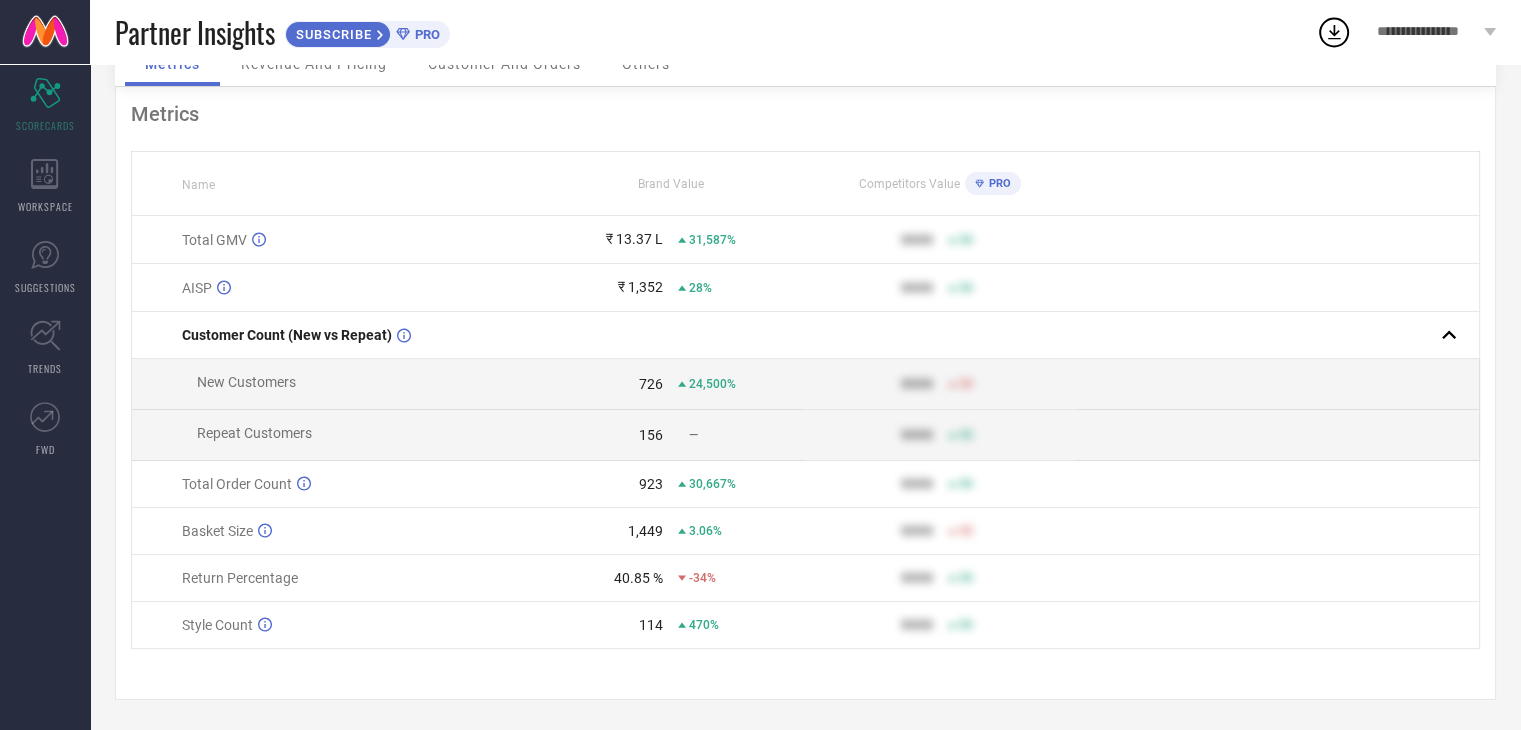 scroll, scrollTop: 0, scrollLeft: 0, axis: both 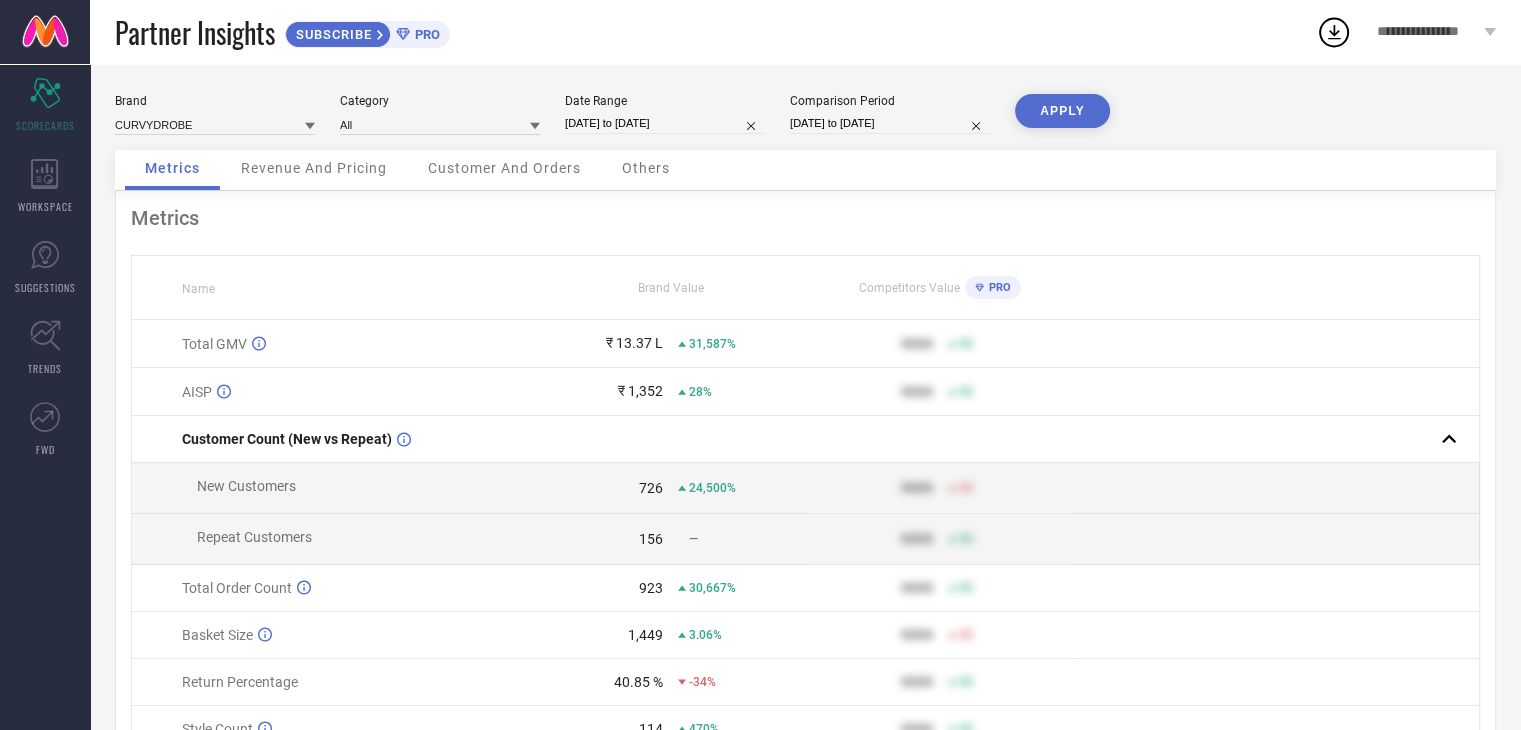 click on "Date Range" at bounding box center (665, 101) 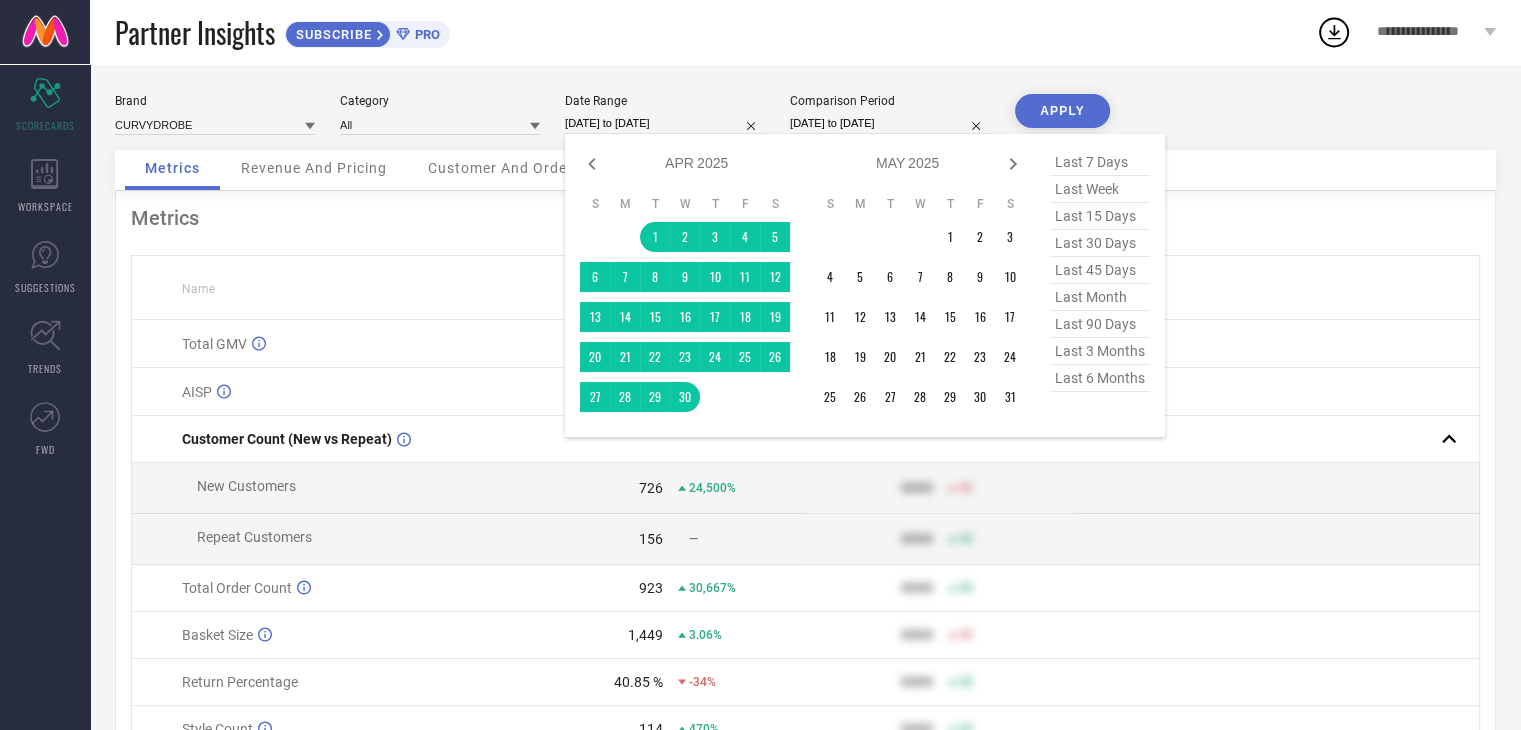 click on "[DATE] to [DATE]" at bounding box center [665, 123] 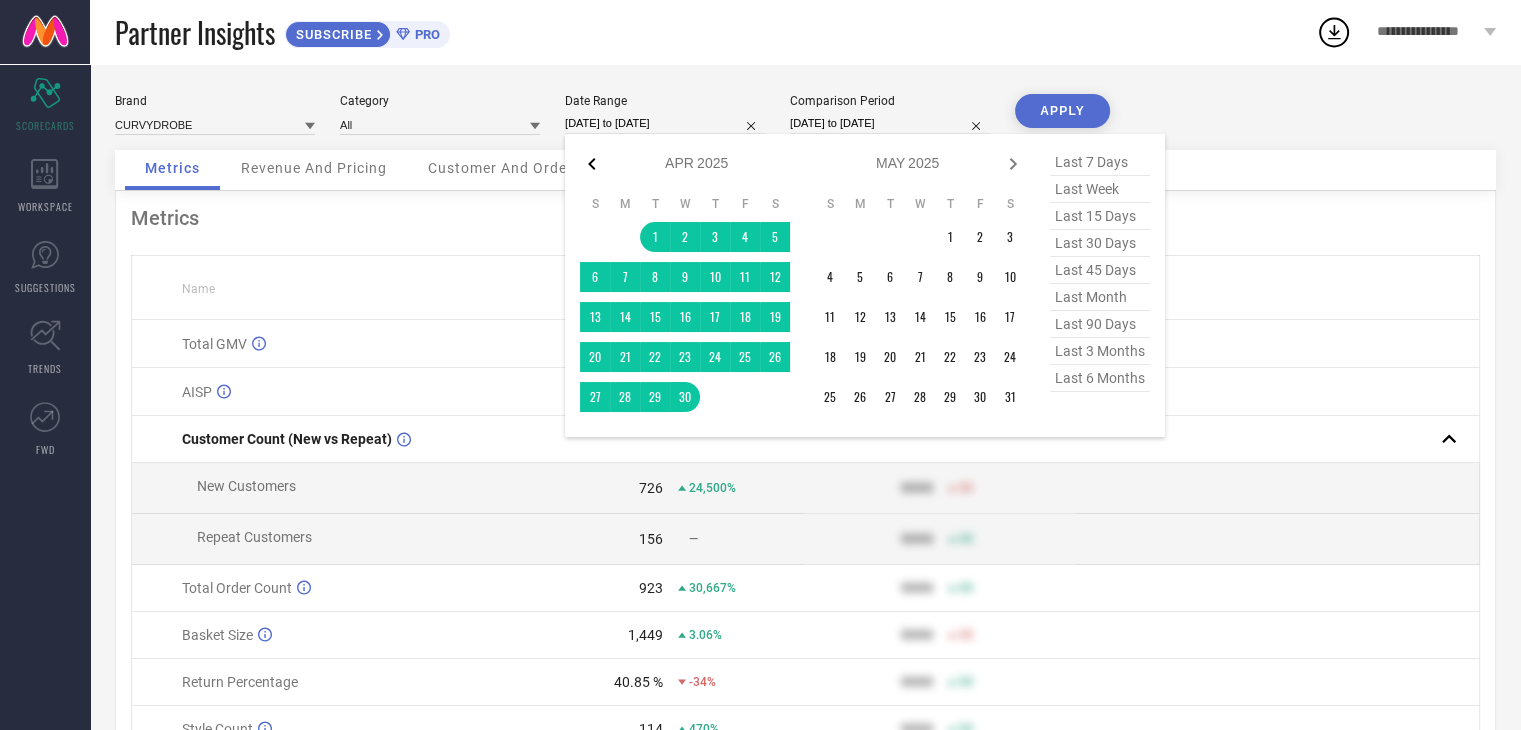 click 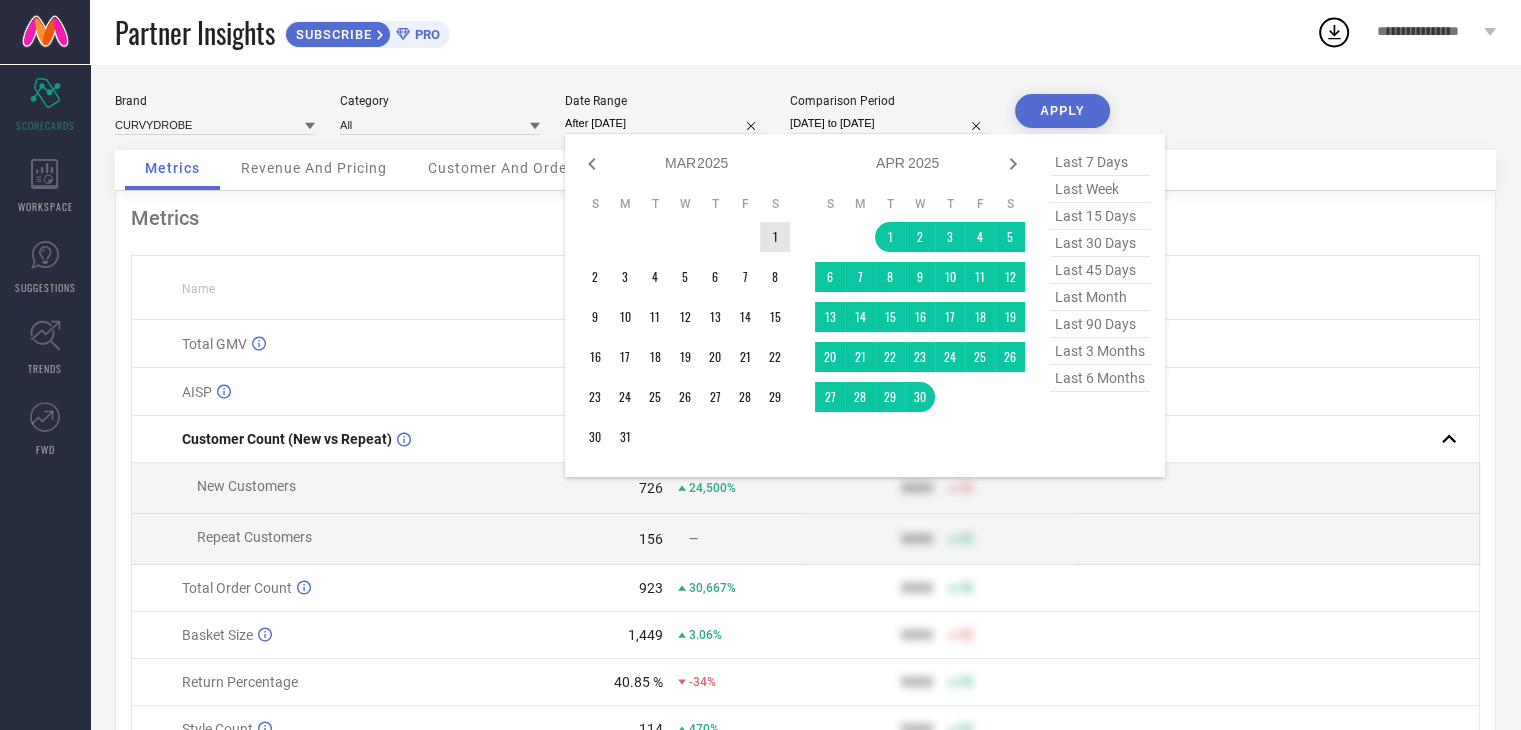 click on "1" at bounding box center (775, 237) 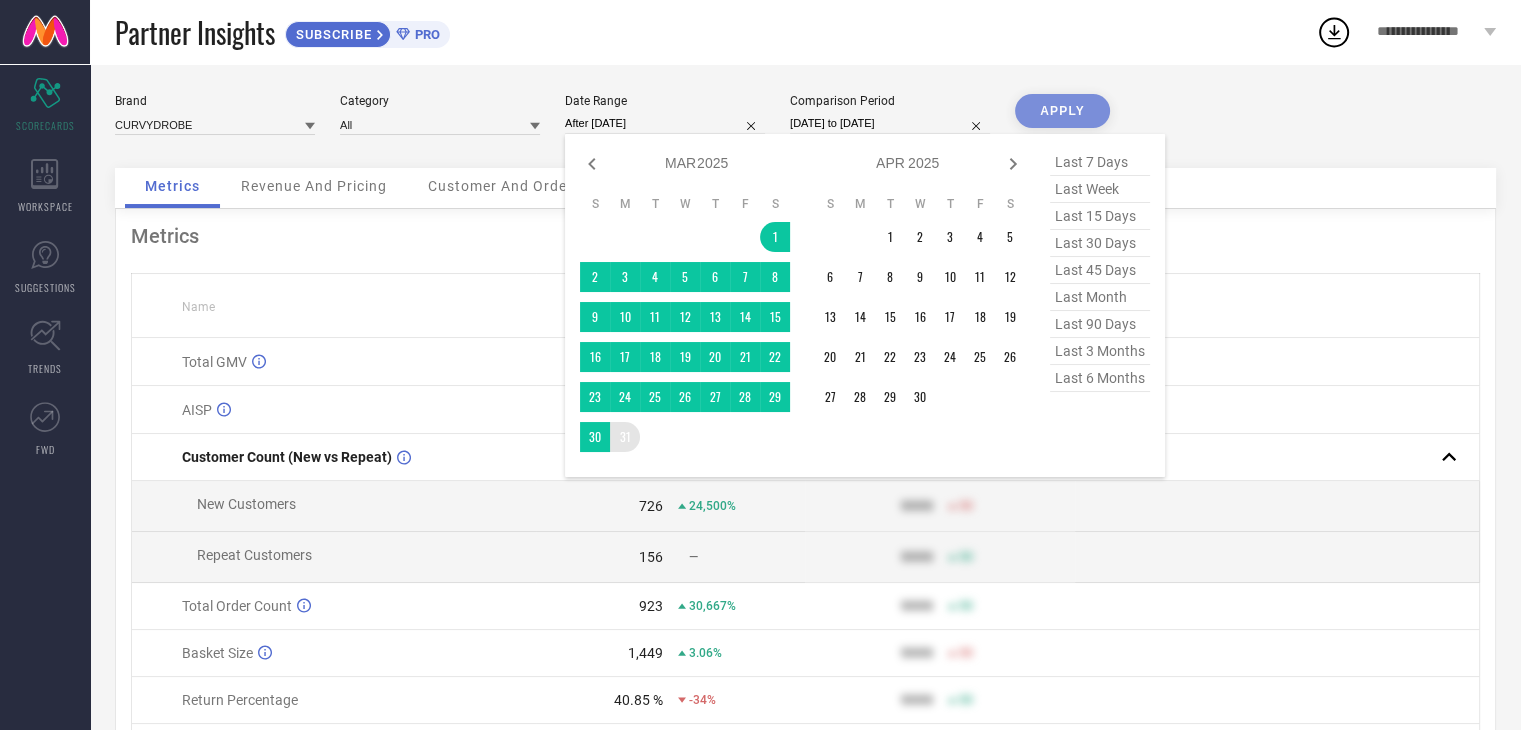 type on "[DATE] to [DATE]" 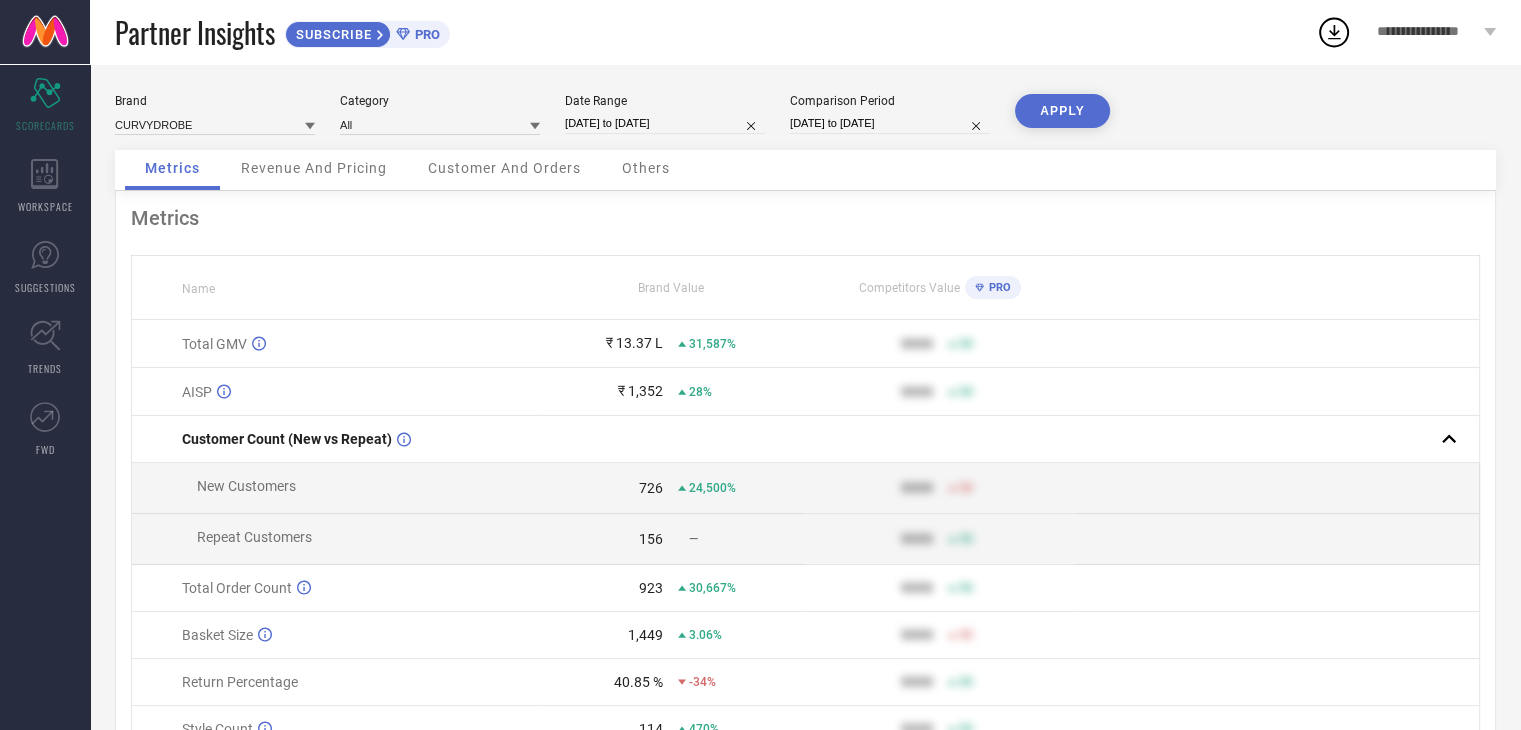 click on "APPLY" at bounding box center [1062, 111] 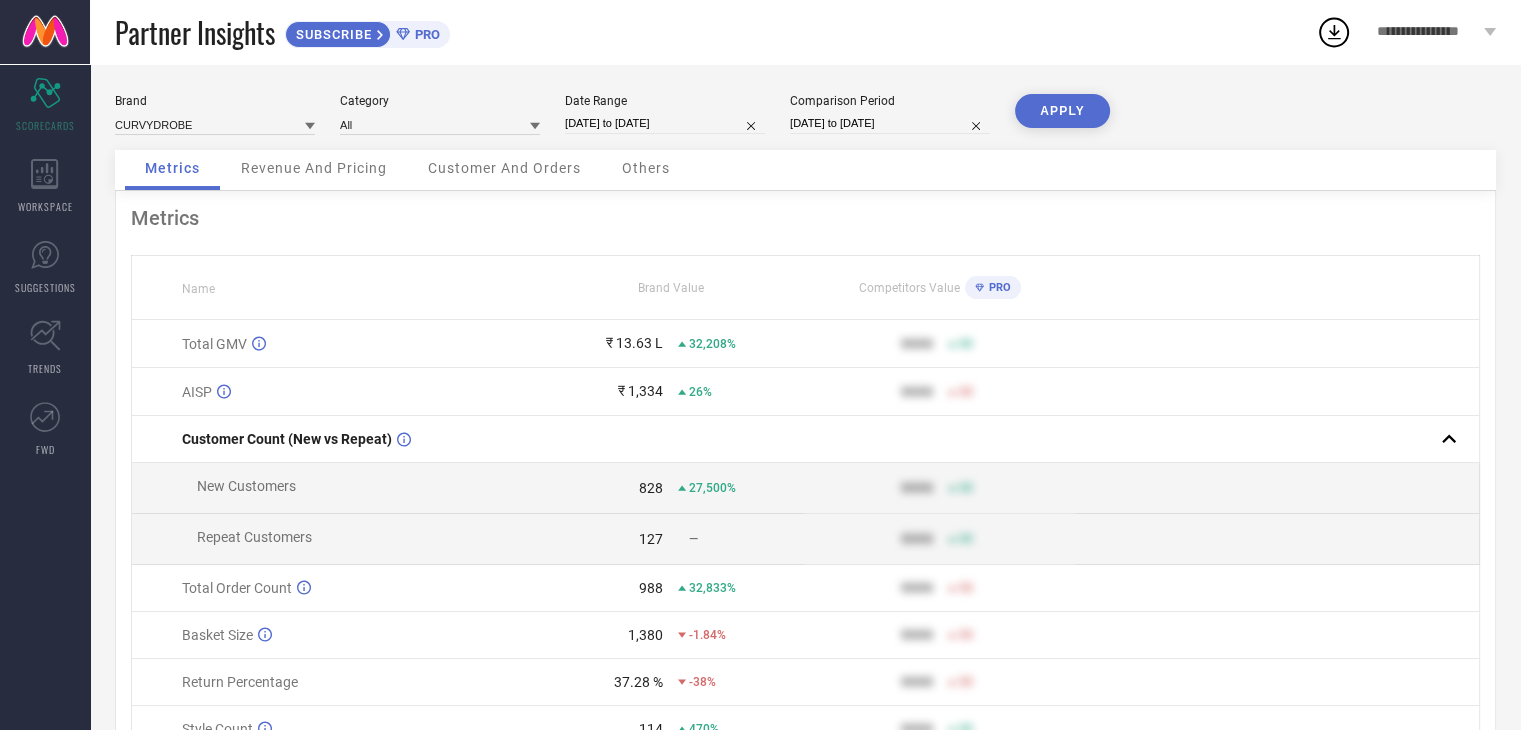 scroll, scrollTop: 110, scrollLeft: 0, axis: vertical 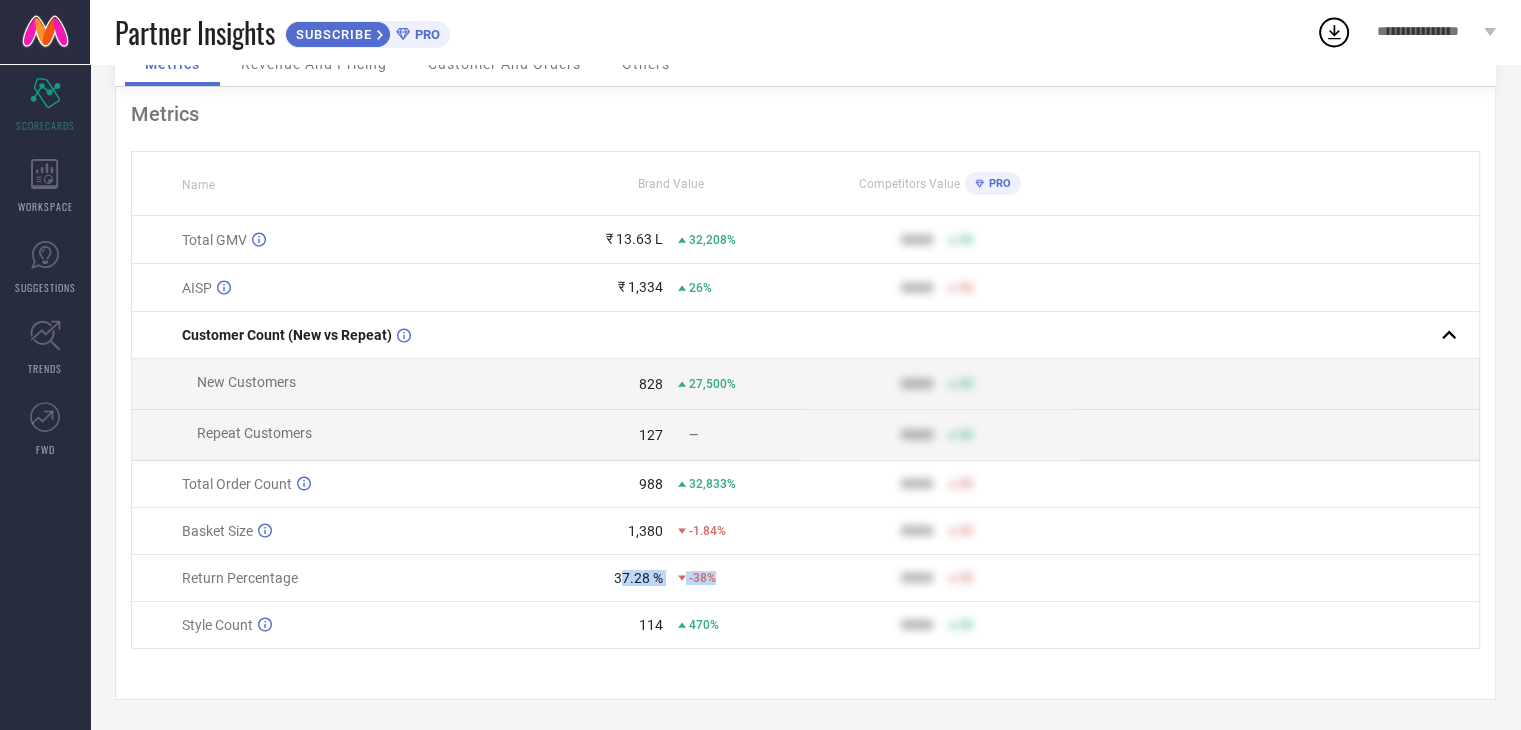drag, startPoint x: 712, startPoint y: 581, endPoint x: 618, endPoint y: 574, distance: 94.26028 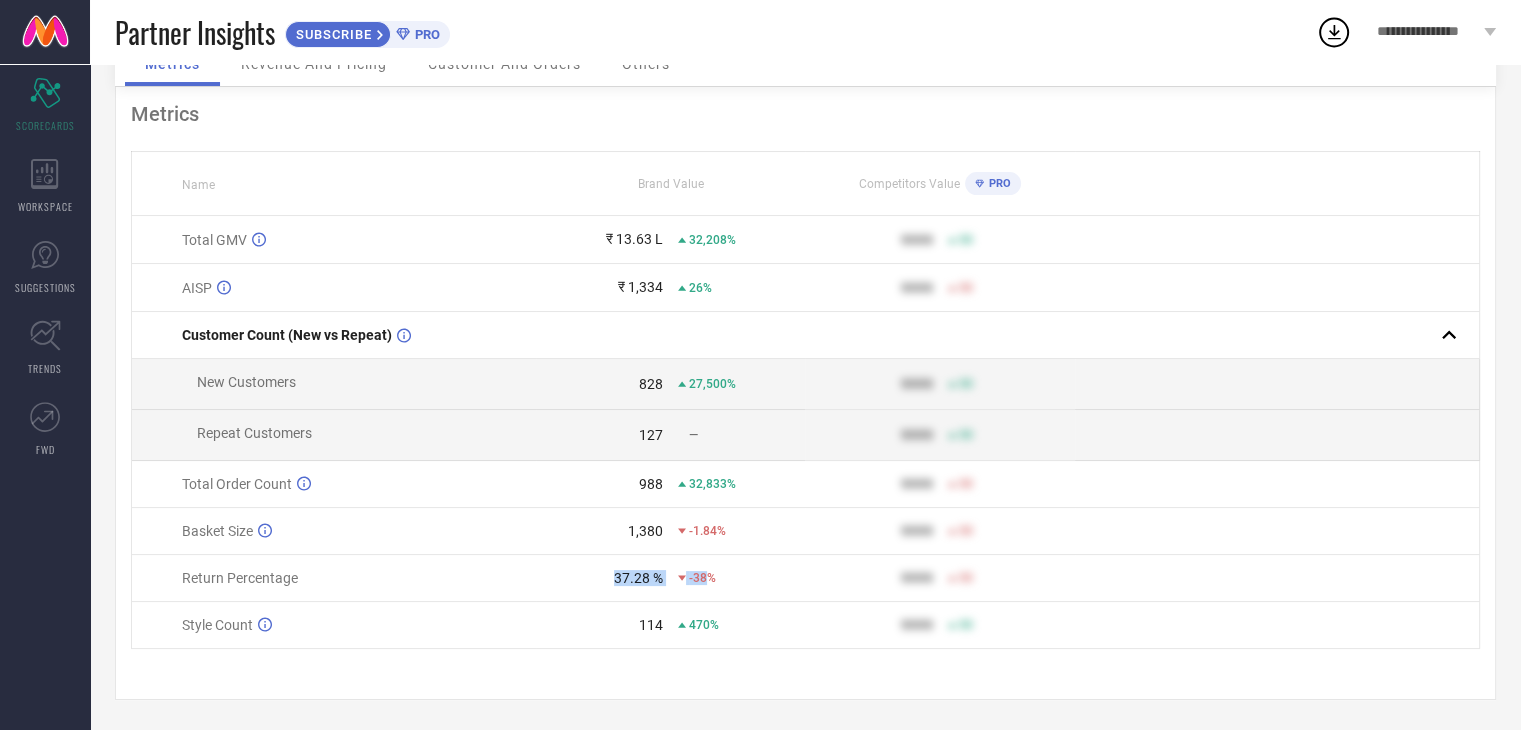 drag, startPoint x: 618, startPoint y: 574, endPoint x: 715, endPoint y: 569, distance: 97.128784 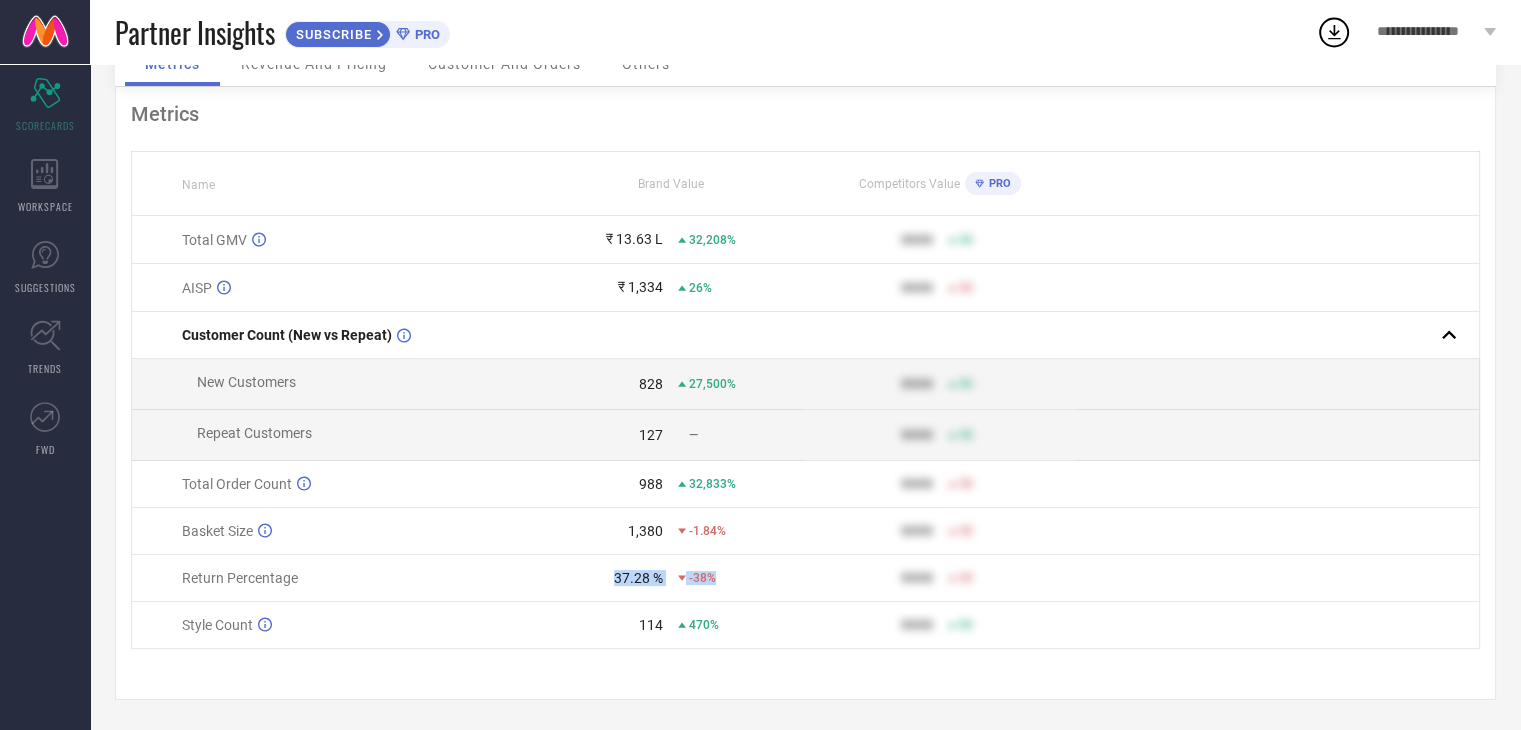 click on "-38%" at bounding box center (702, 578) 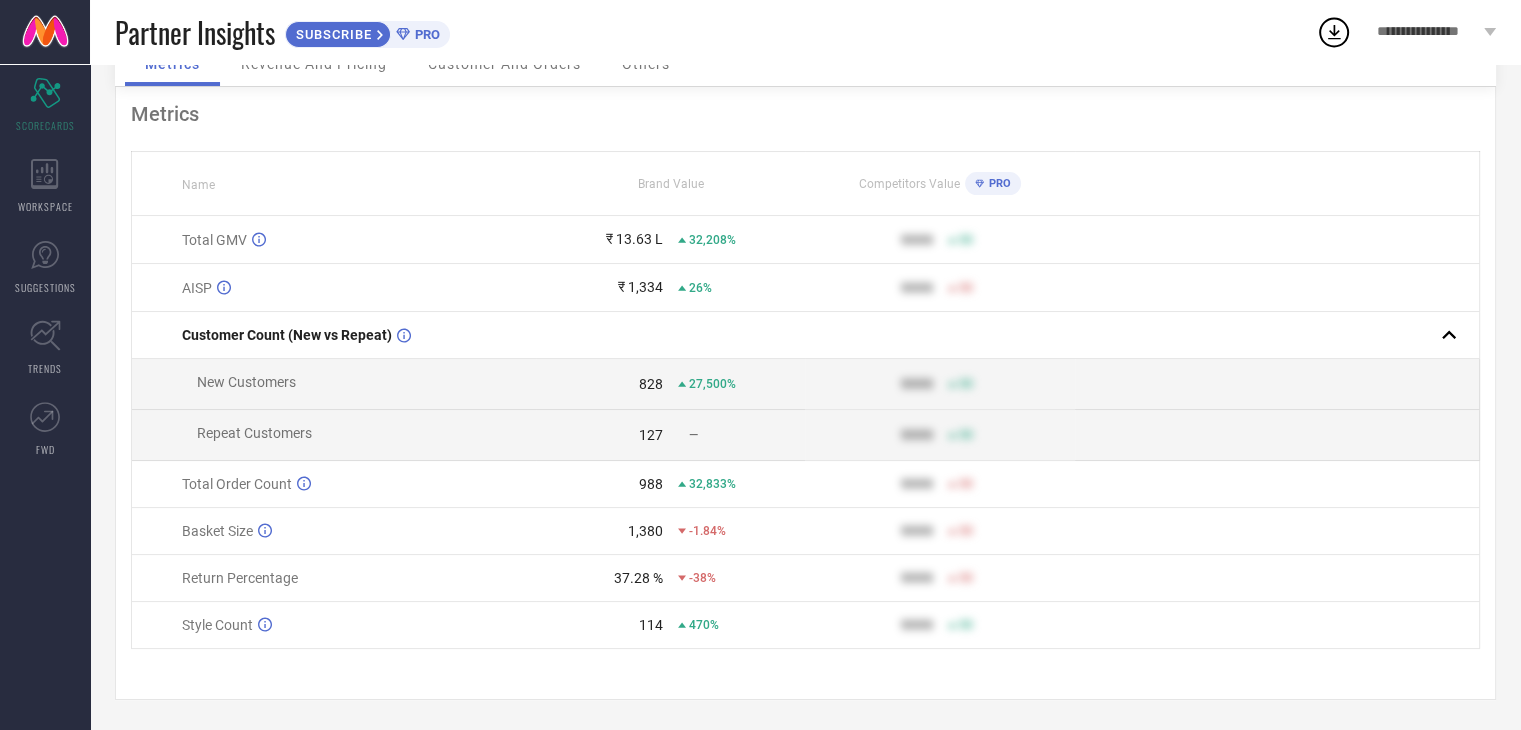 scroll, scrollTop: 0, scrollLeft: 0, axis: both 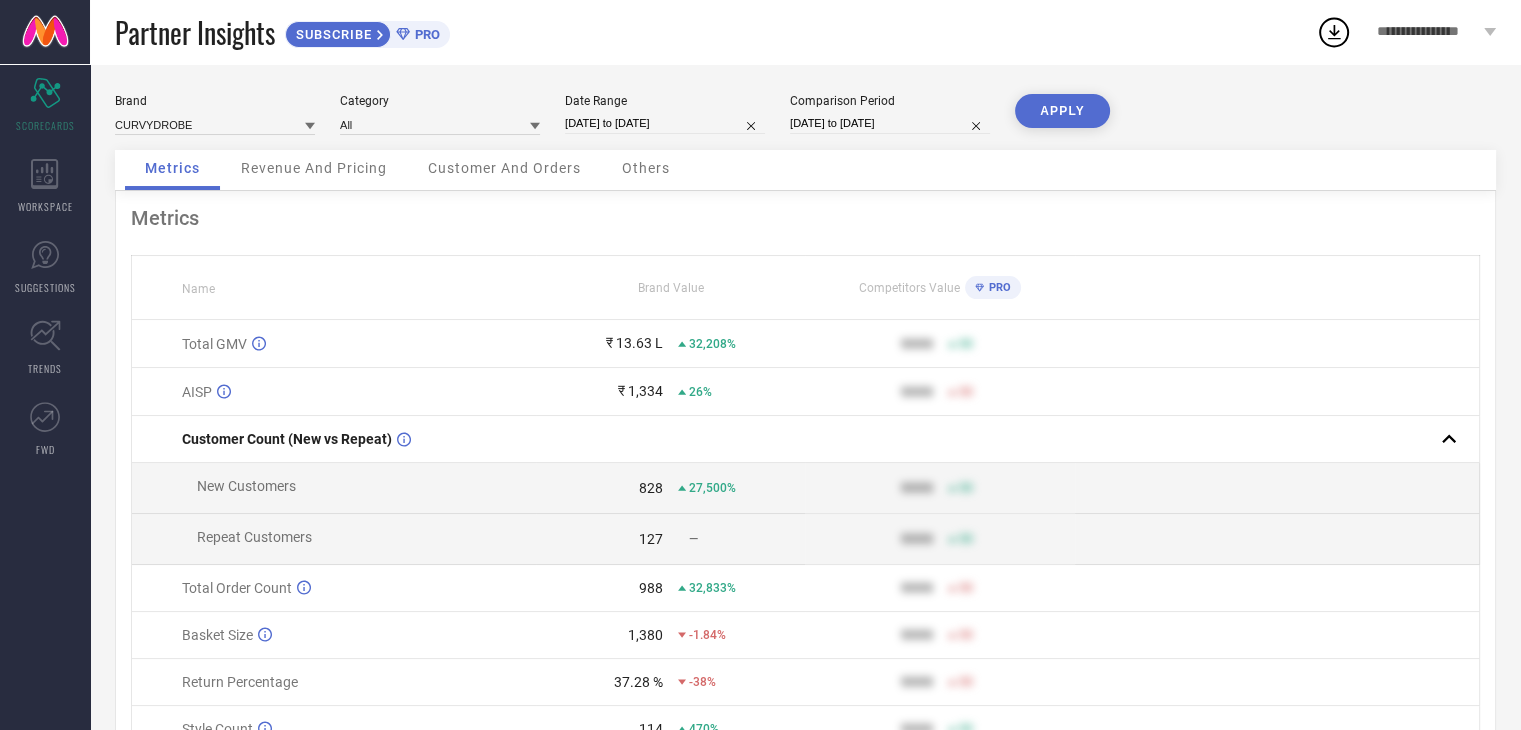 click on "[DATE] to [DATE]" at bounding box center (665, 123) 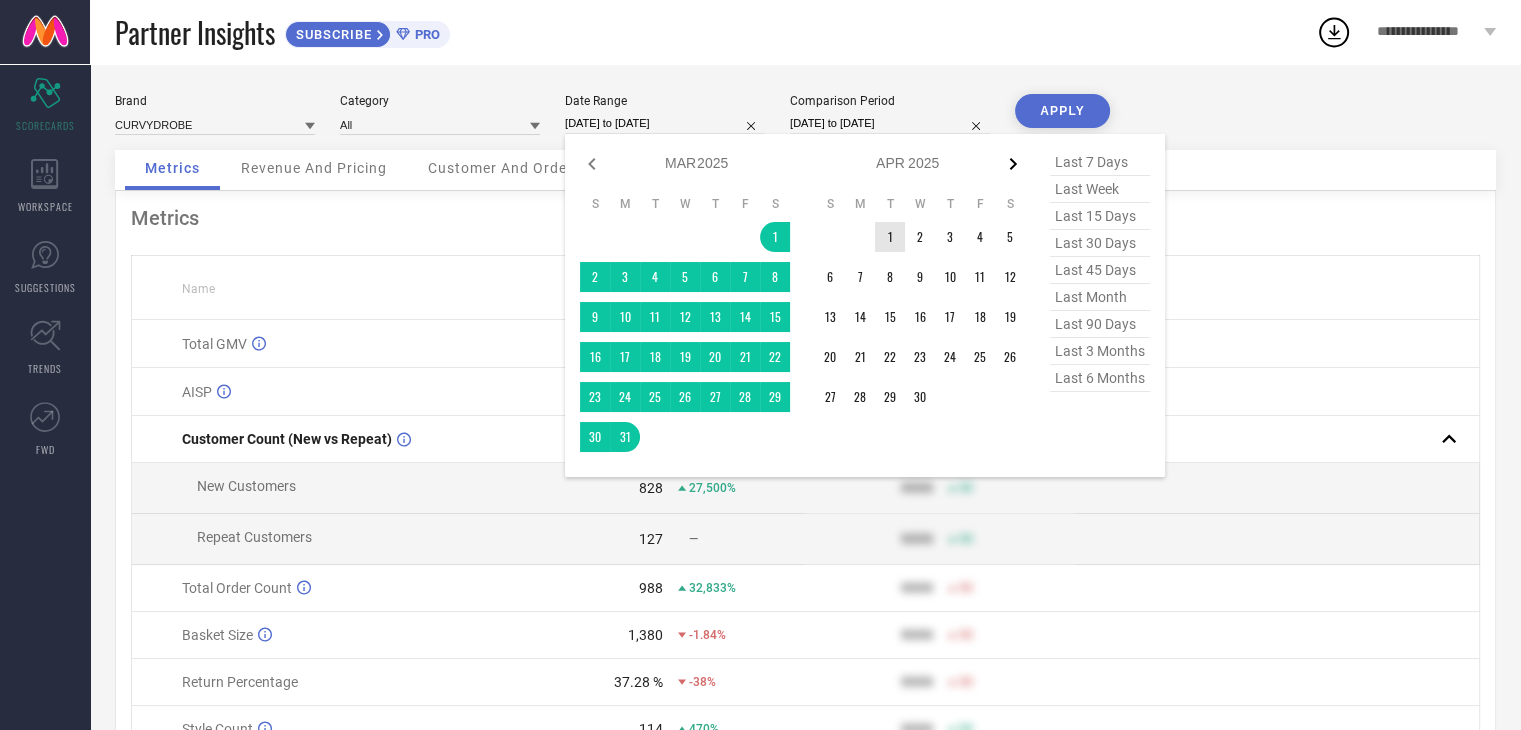 click 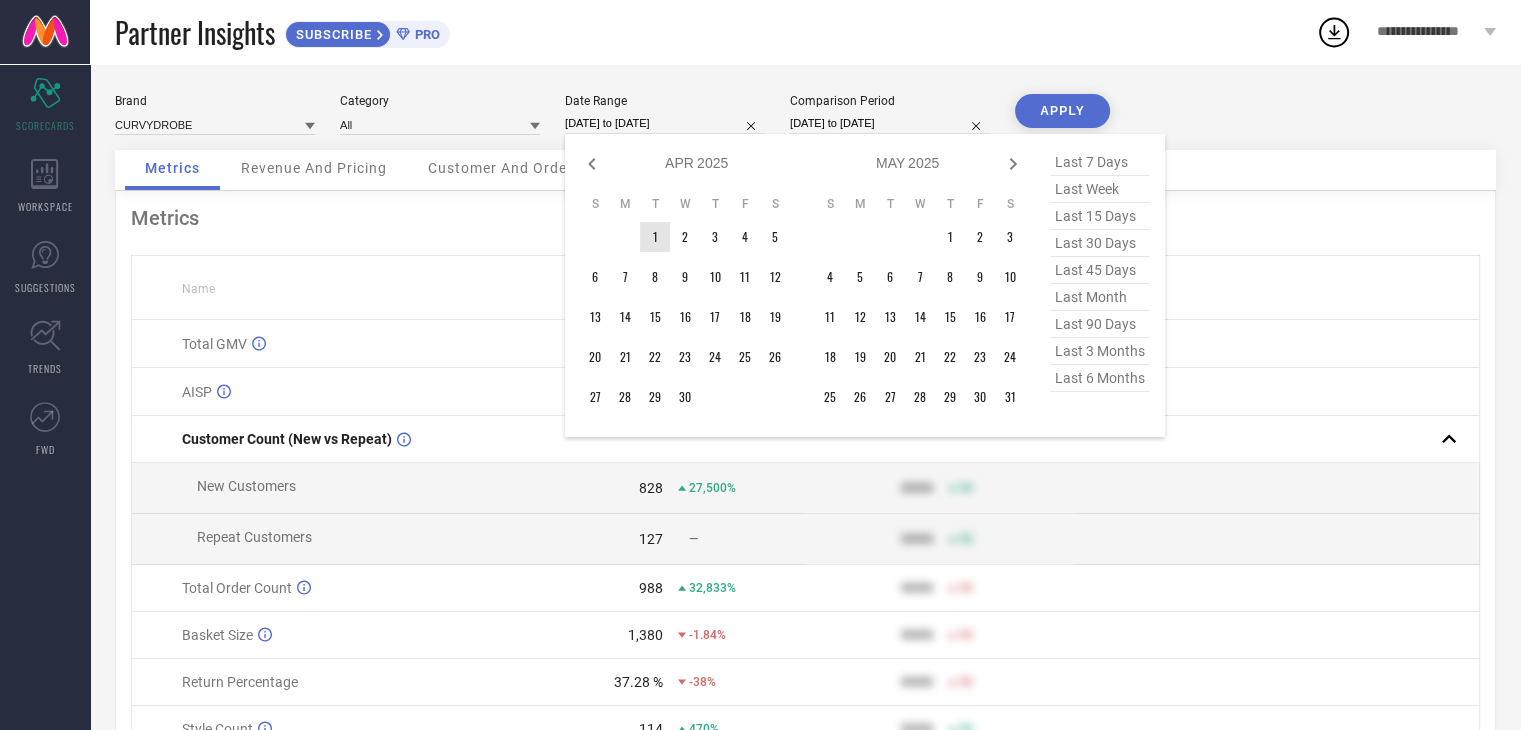 click 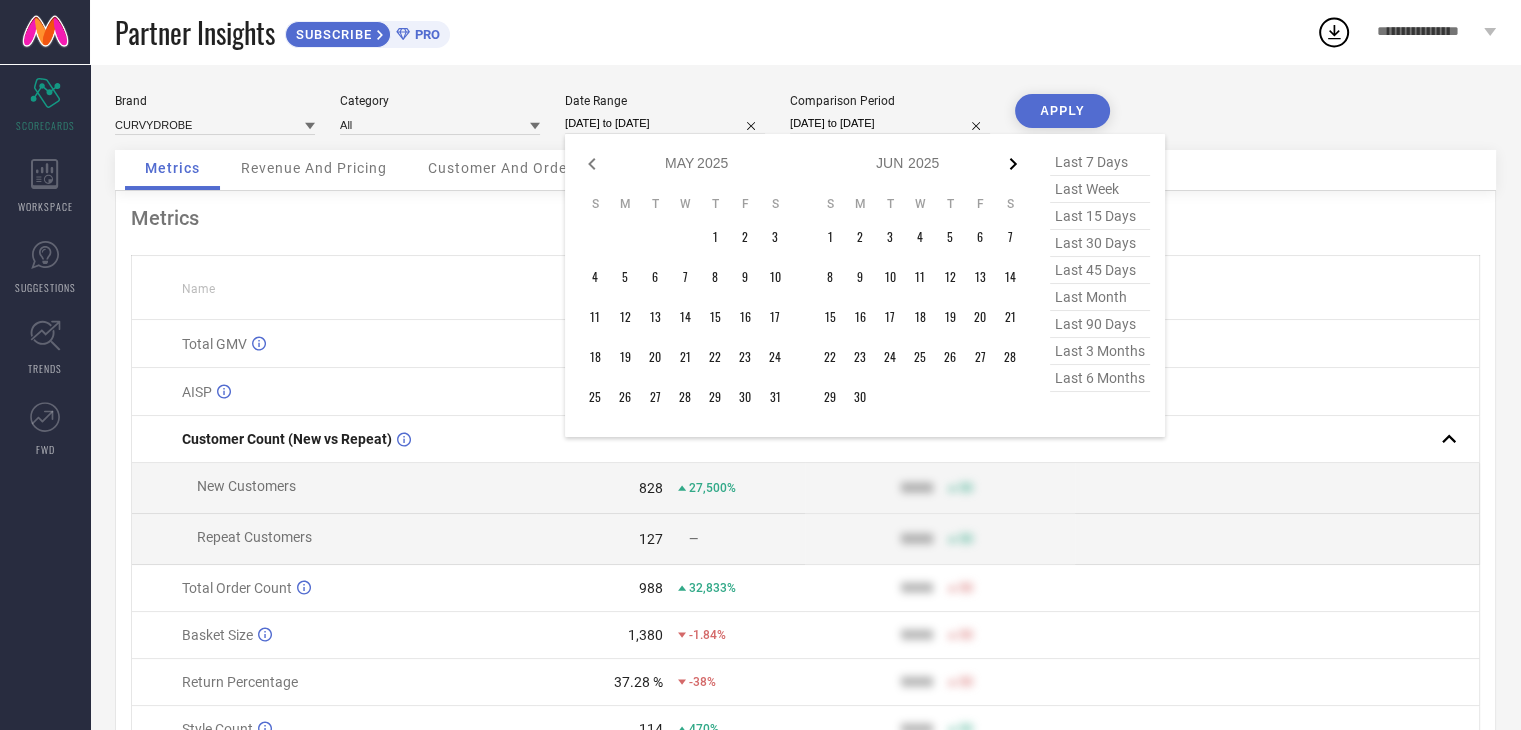 click 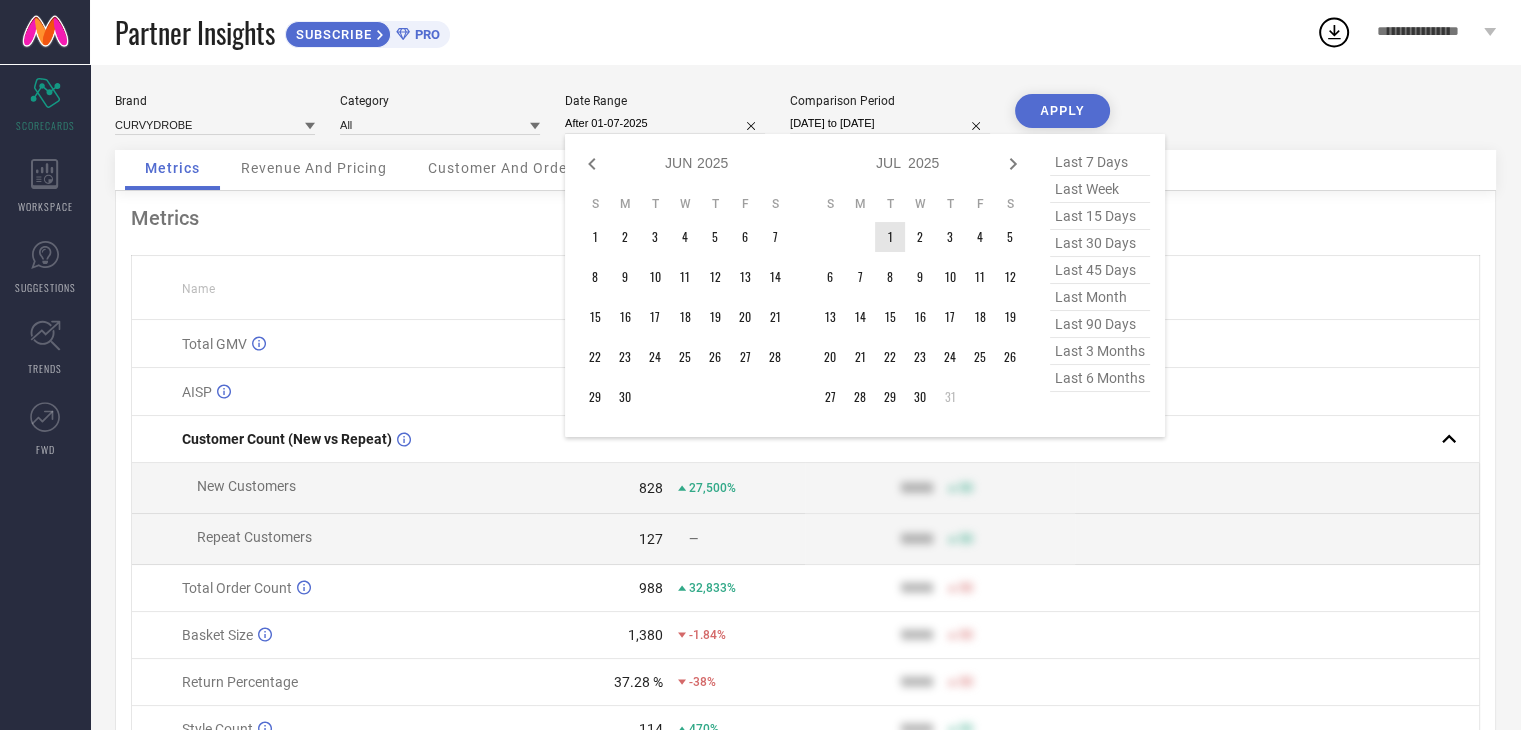 click on "1" at bounding box center (890, 237) 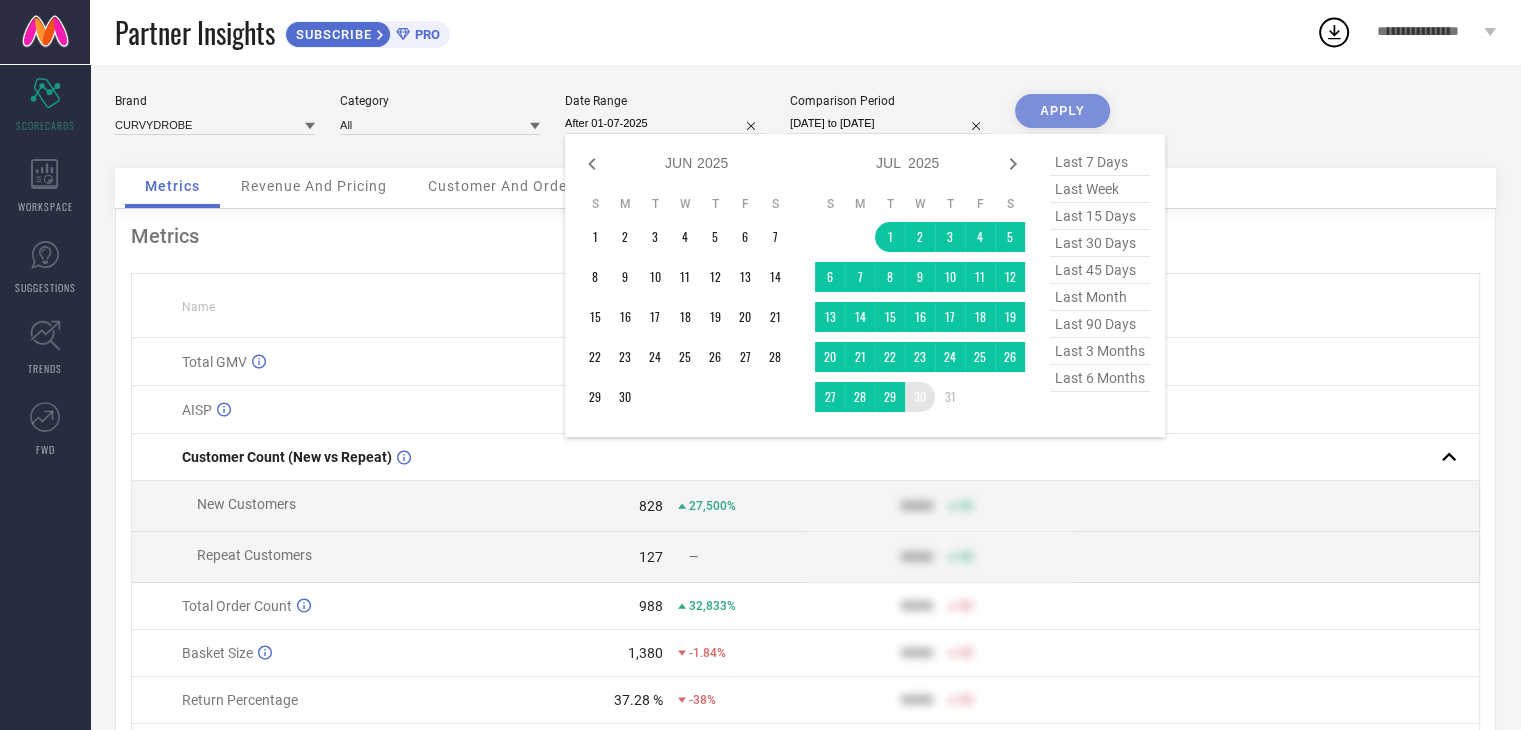 type on "01-07-2025 to 30-07-2025" 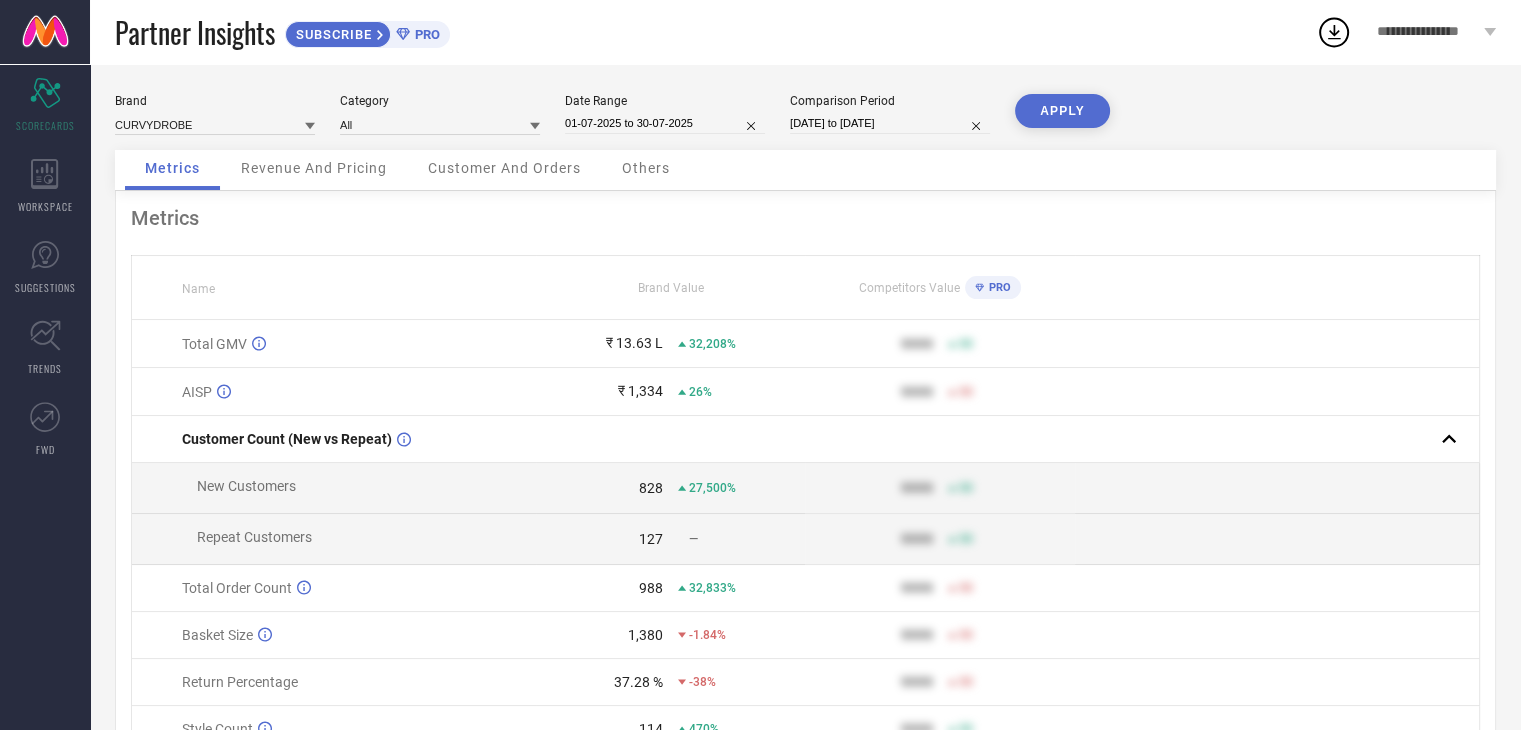 click on "APPLY" at bounding box center (1062, 111) 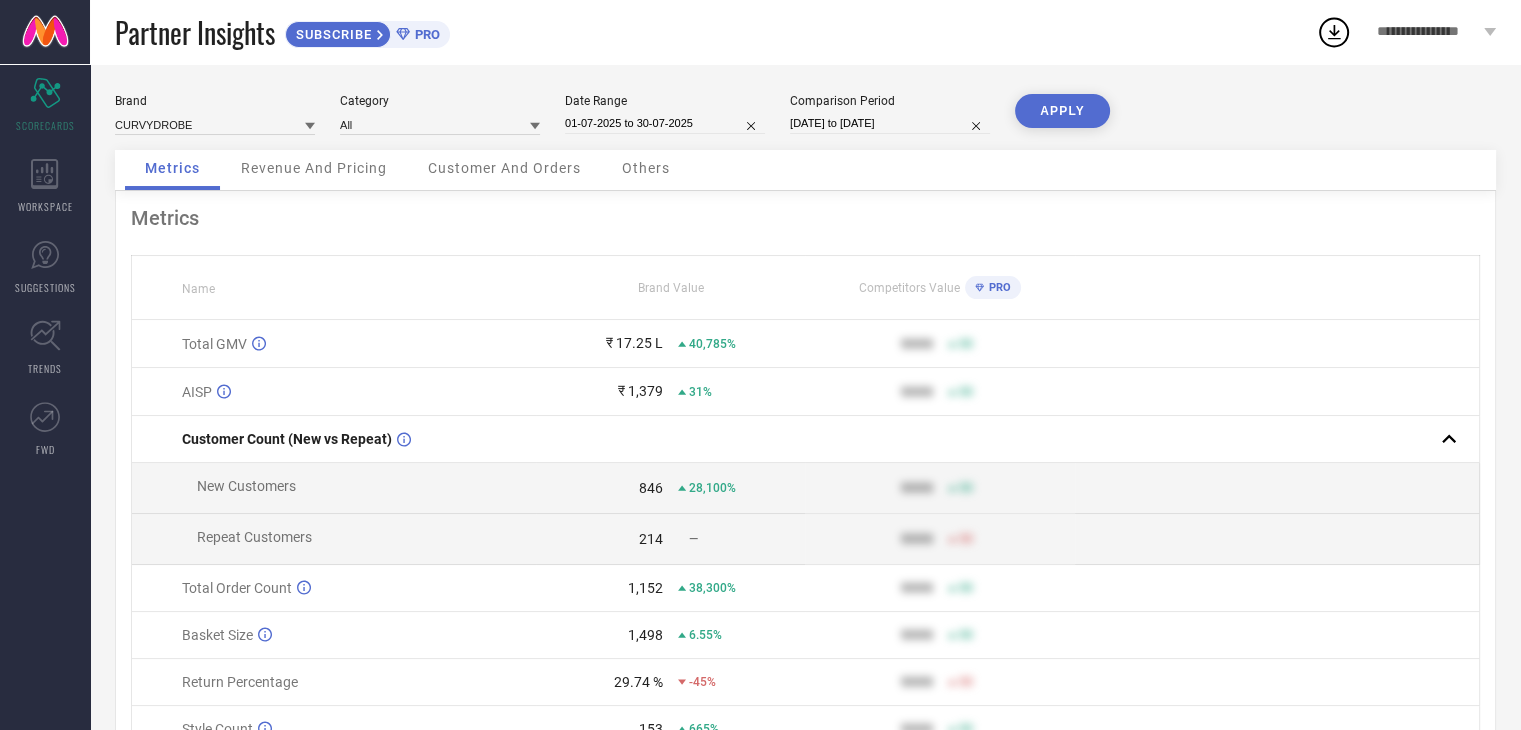 scroll, scrollTop: 110, scrollLeft: 0, axis: vertical 